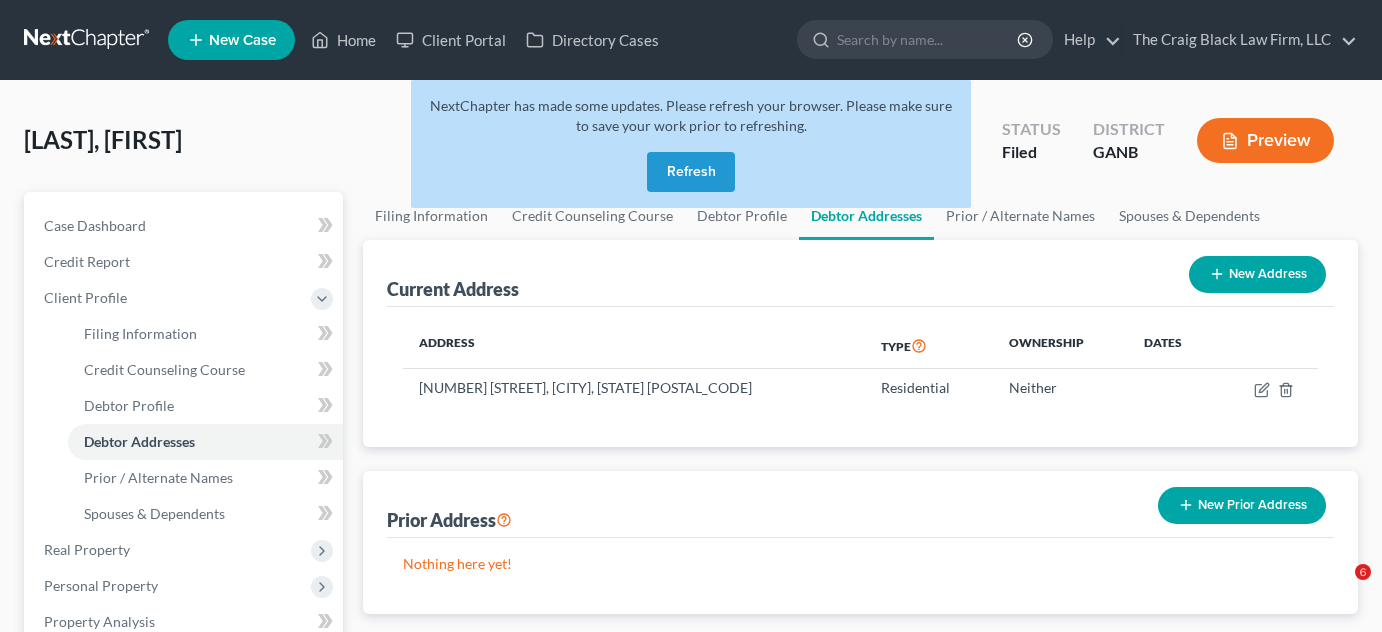 scroll, scrollTop: 0, scrollLeft: 0, axis: both 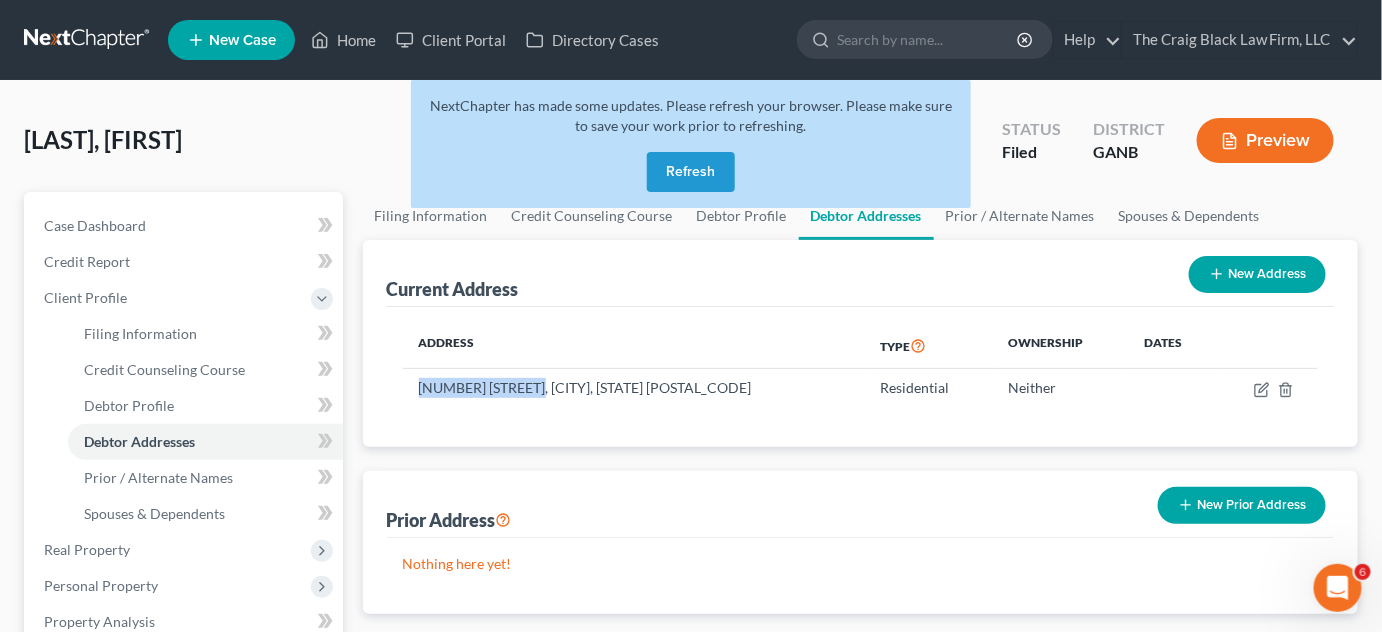 click on "Refresh" at bounding box center [691, 172] 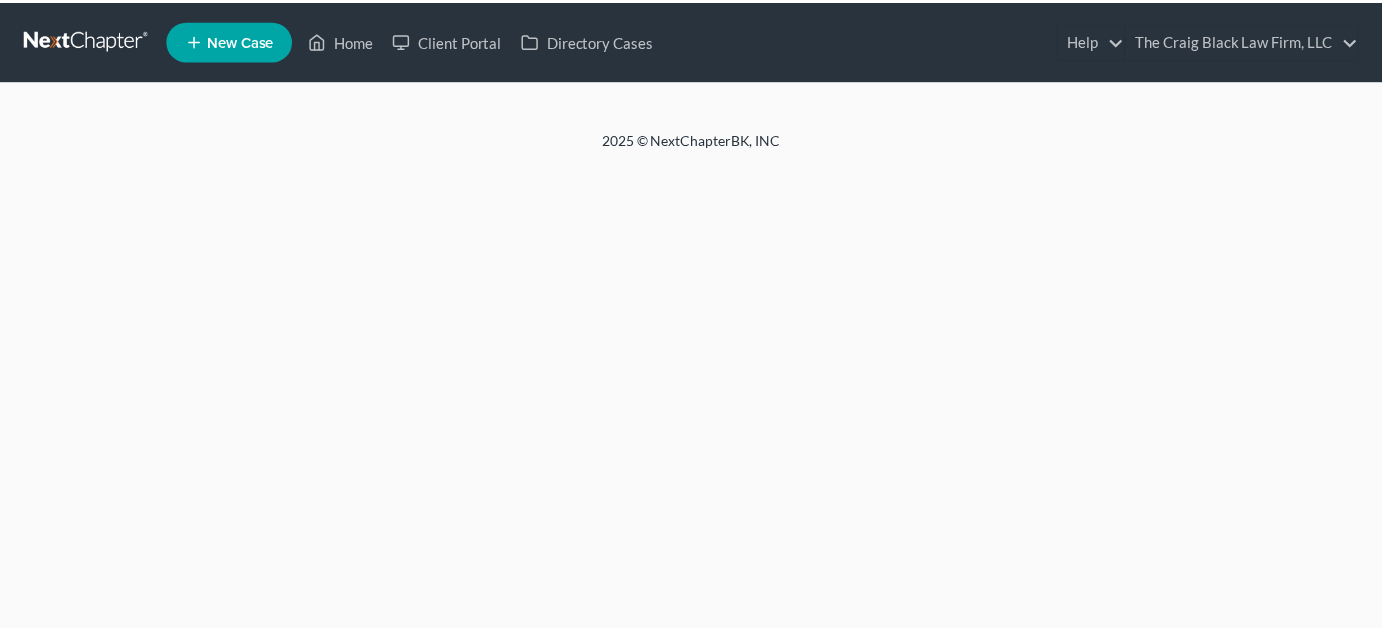 scroll, scrollTop: 0, scrollLeft: 0, axis: both 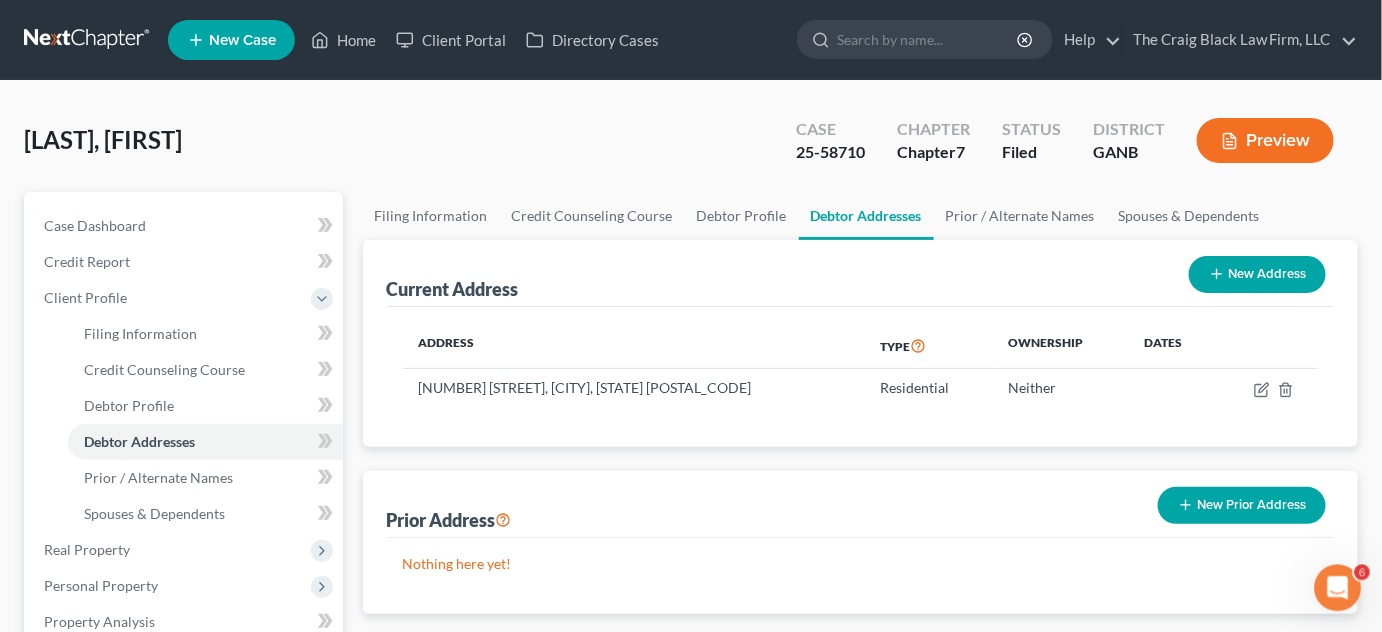 click at bounding box center (928, 39) 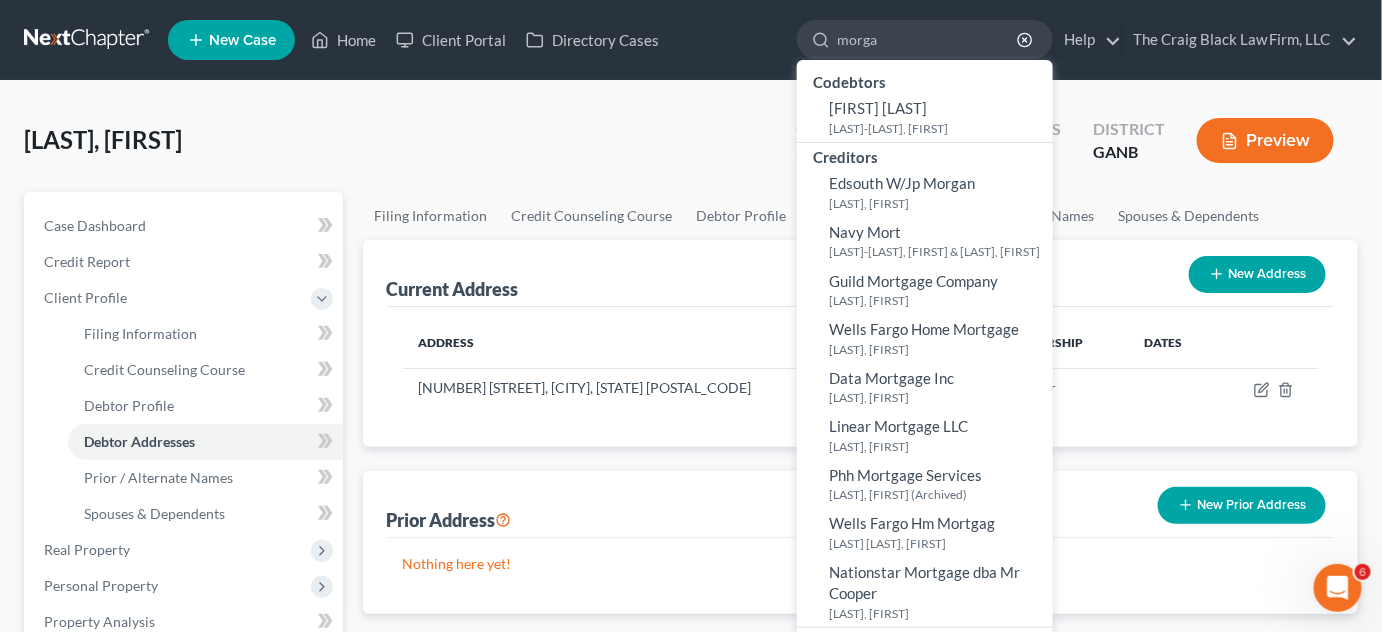 type on "morgan" 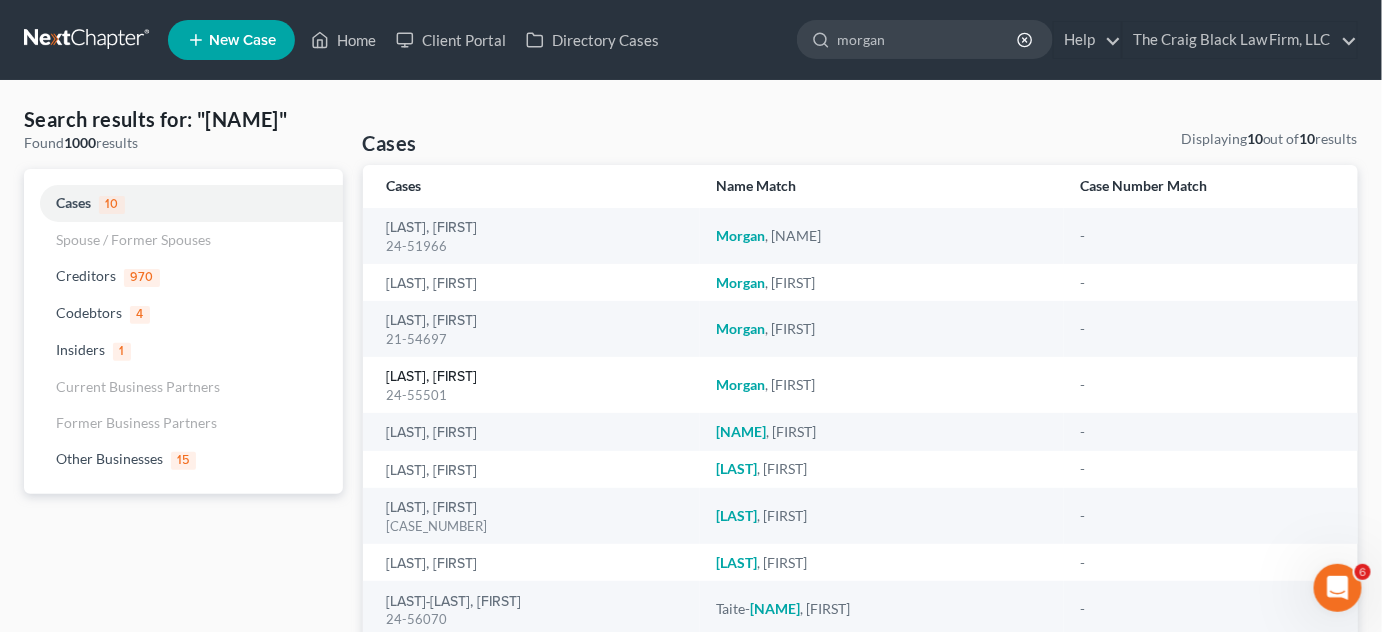 click on "[LAST], [FIRST]" at bounding box center [432, 377] 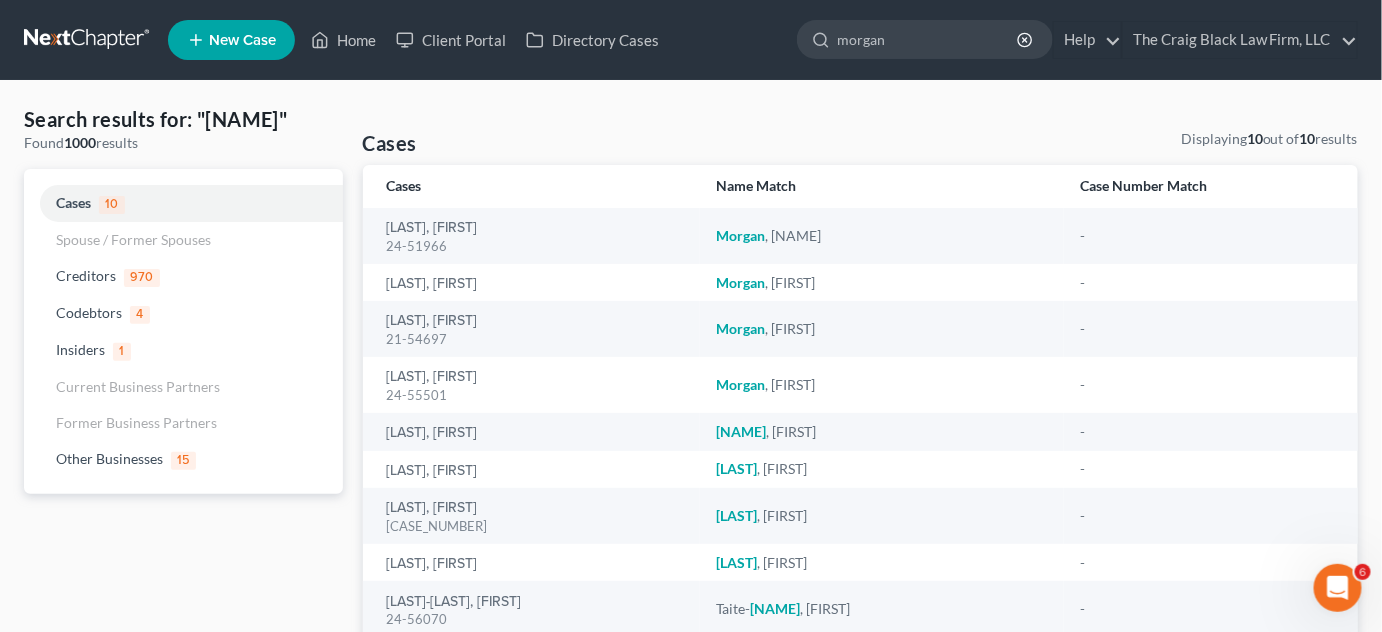 type 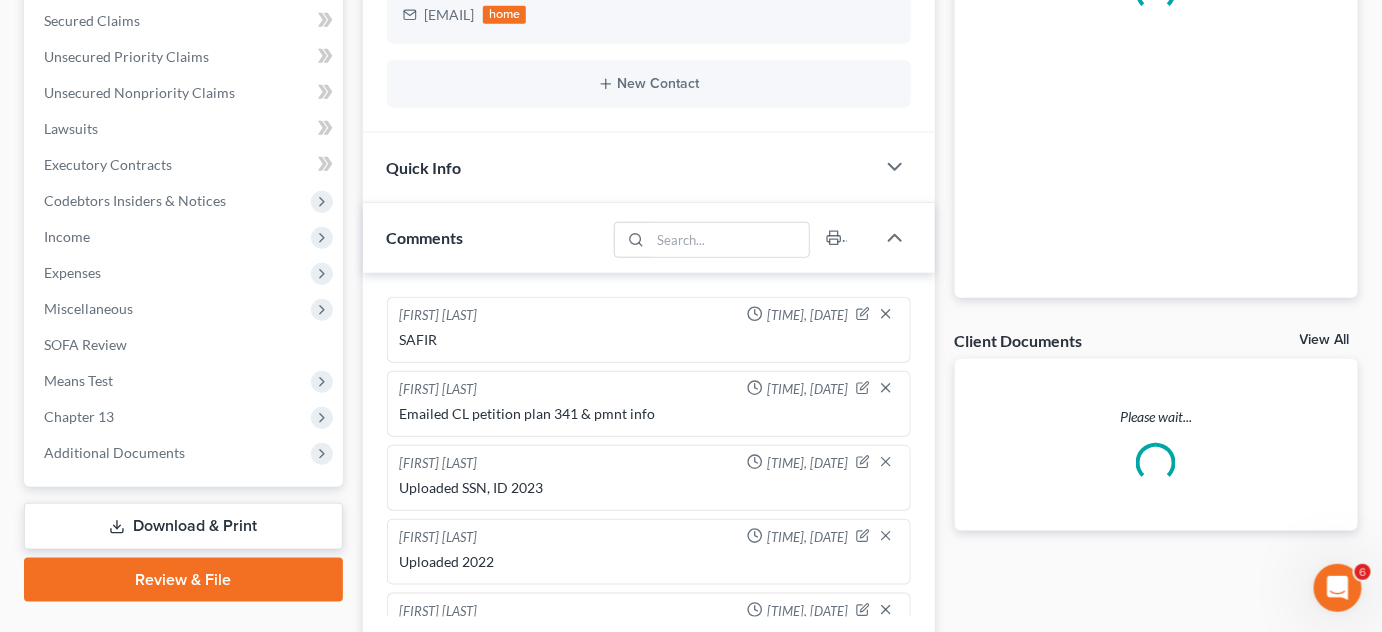 scroll, scrollTop: 454, scrollLeft: 0, axis: vertical 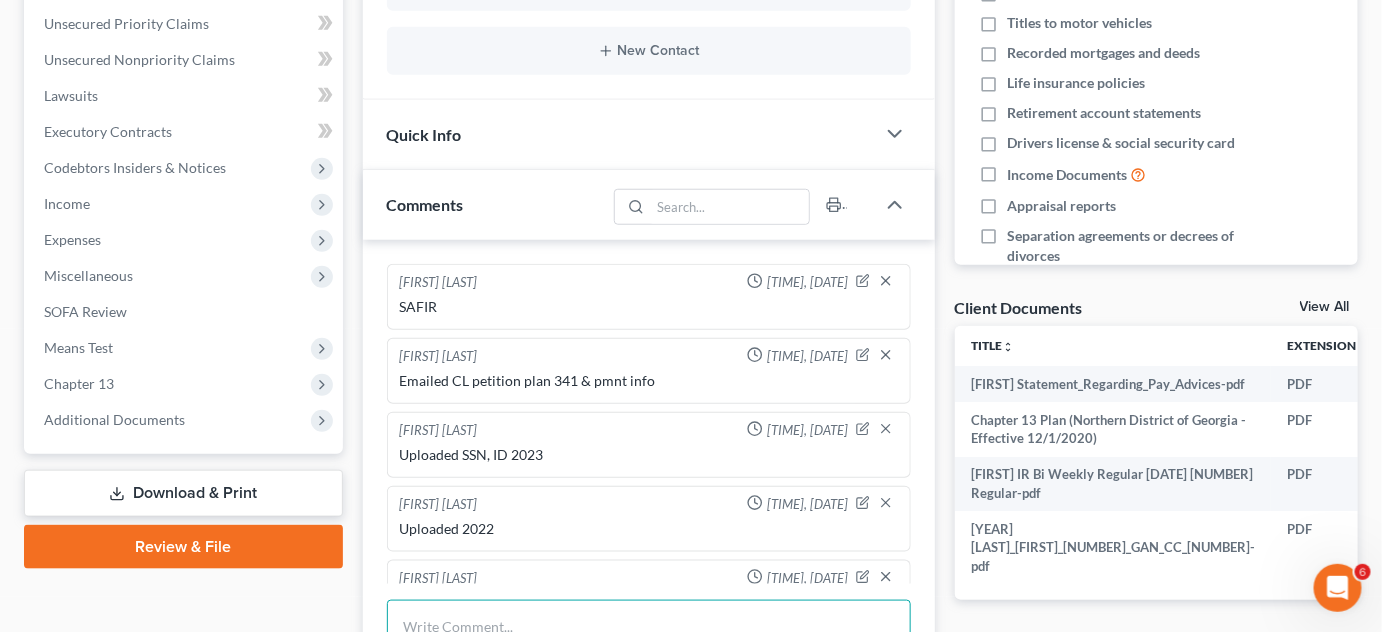 click at bounding box center (649, 637) 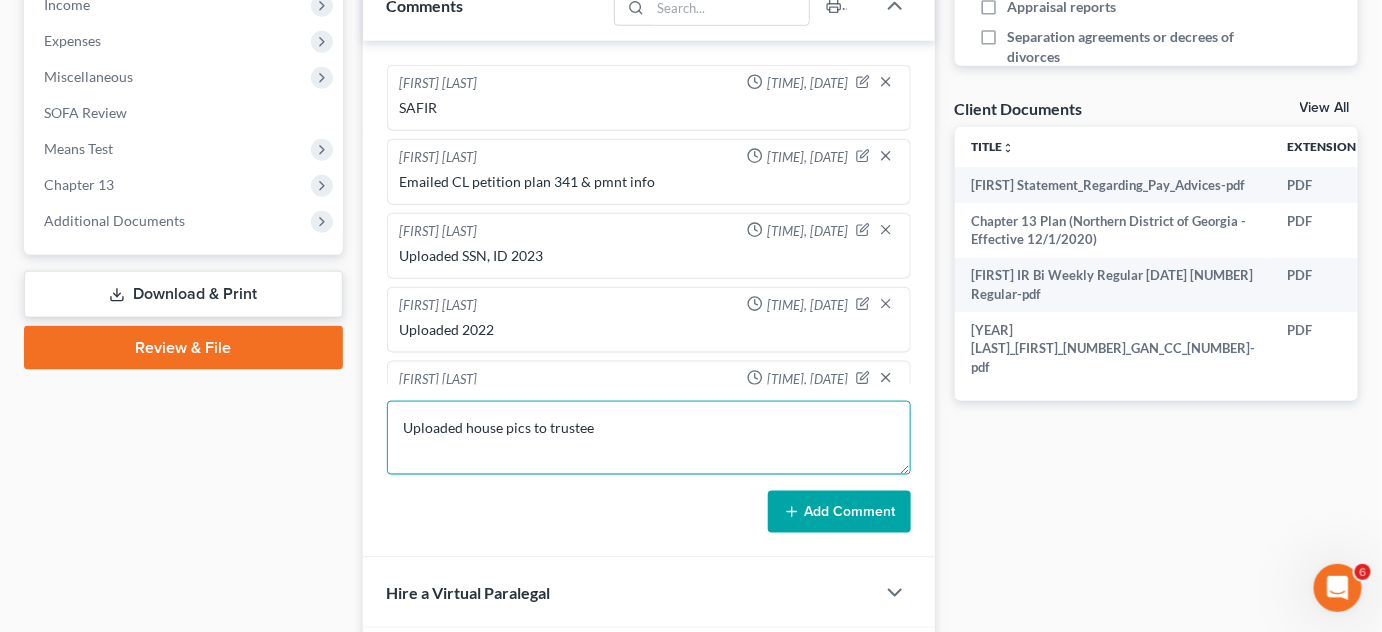 scroll, scrollTop: 757, scrollLeft: 0, axis: vertical 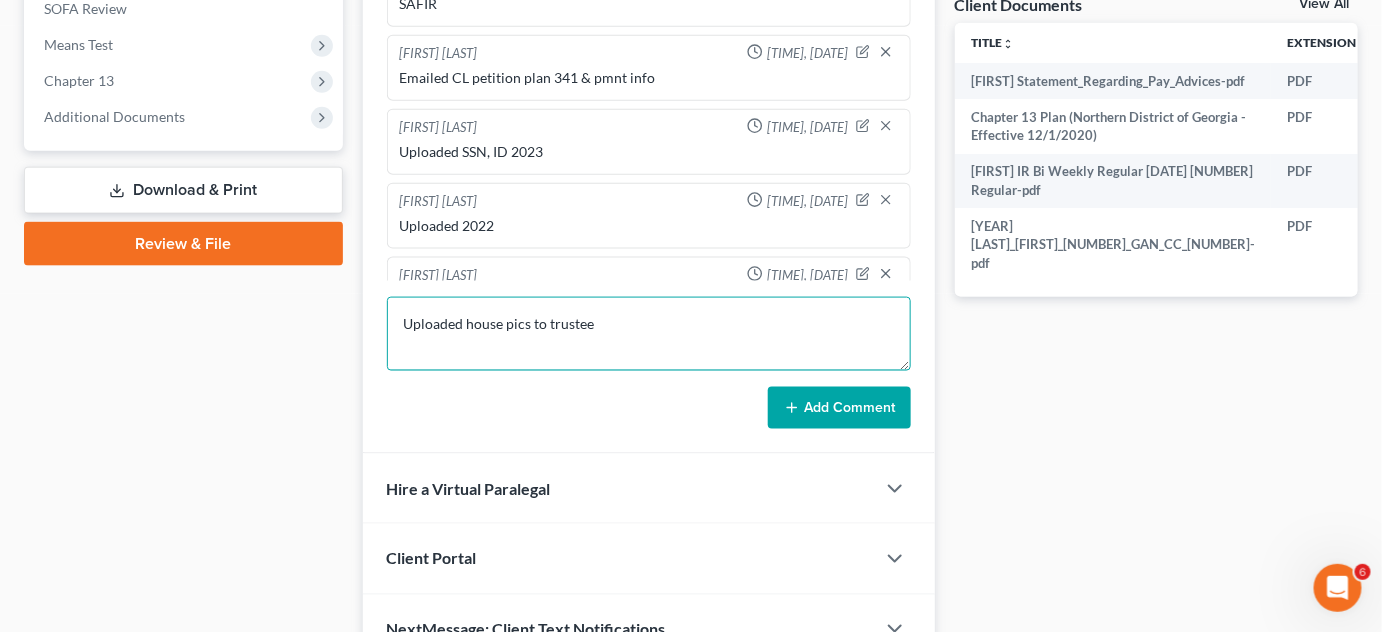 type on "Uploaded house pics to trustee" 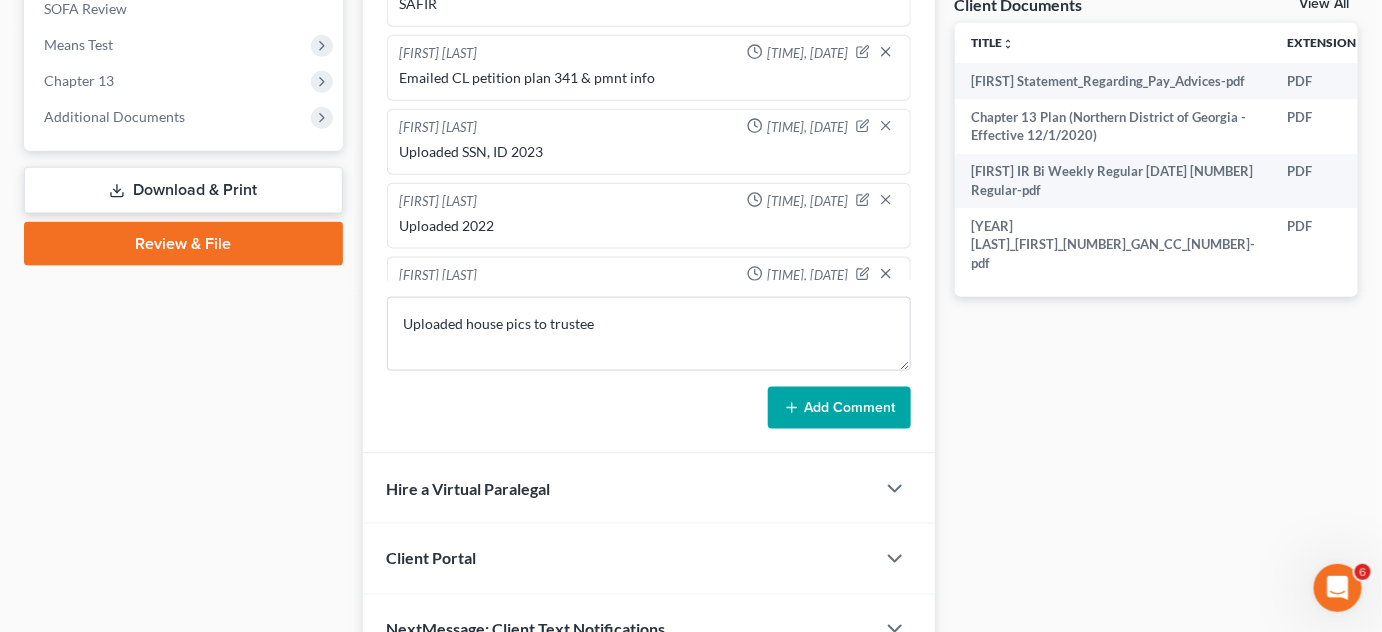 click on "Uploaded house pics to trustee Add Comment" at bounding box center (649, 363) 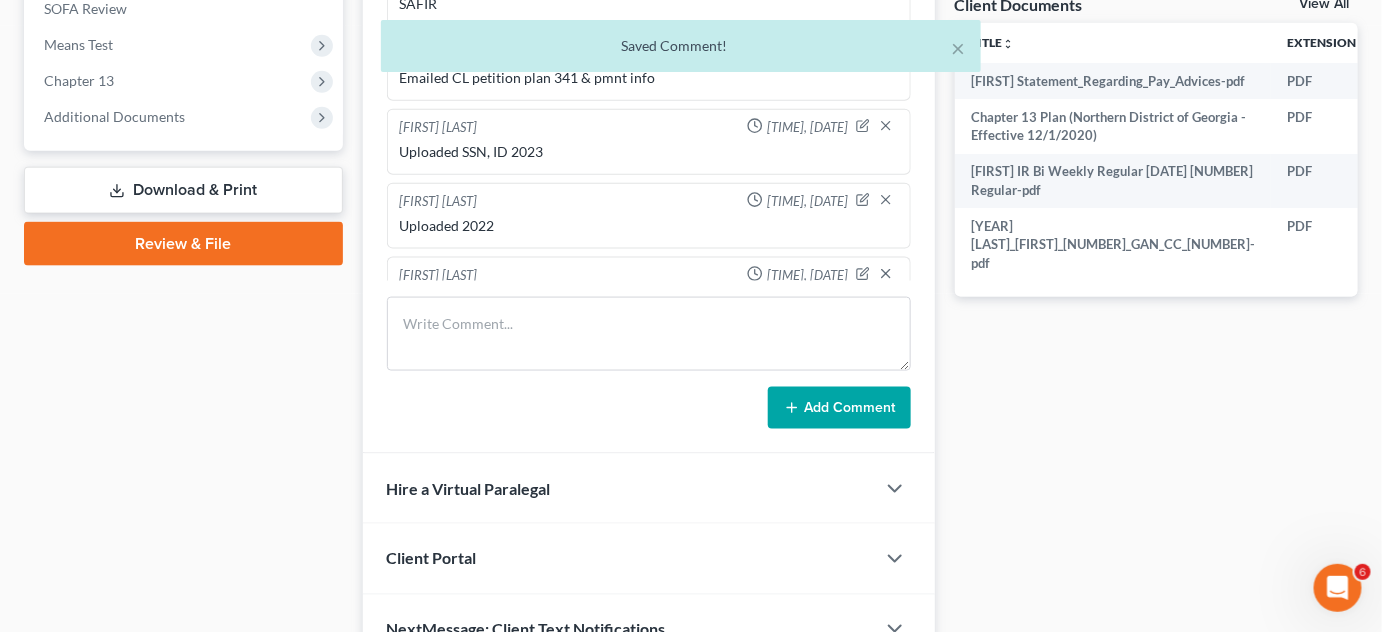 scroll, scrollTop: 112, scrollLeft: 0, axis: vertical 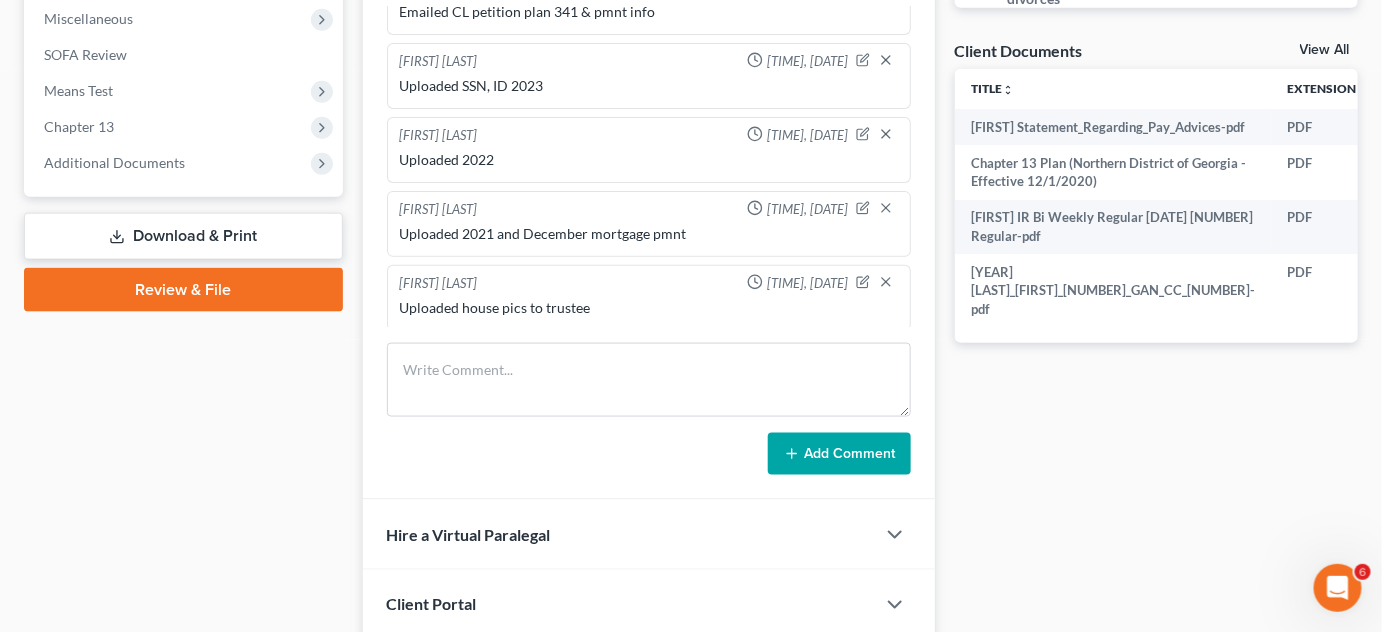 click on "Case Dashboard
Payments
Invoices
Payments
Payments
Credit Report
Client Profile" at bounding box center (183, 96) 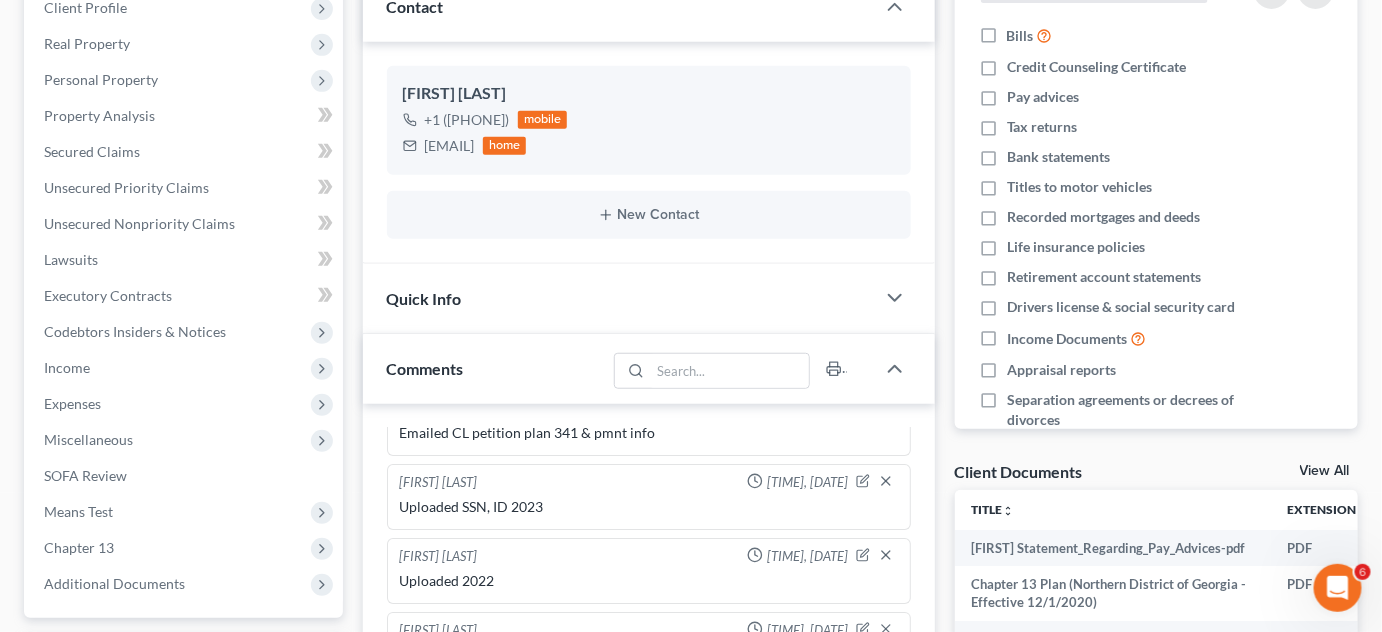 scroll, scrollTop: 0, scrollLeft: 0, axis: both 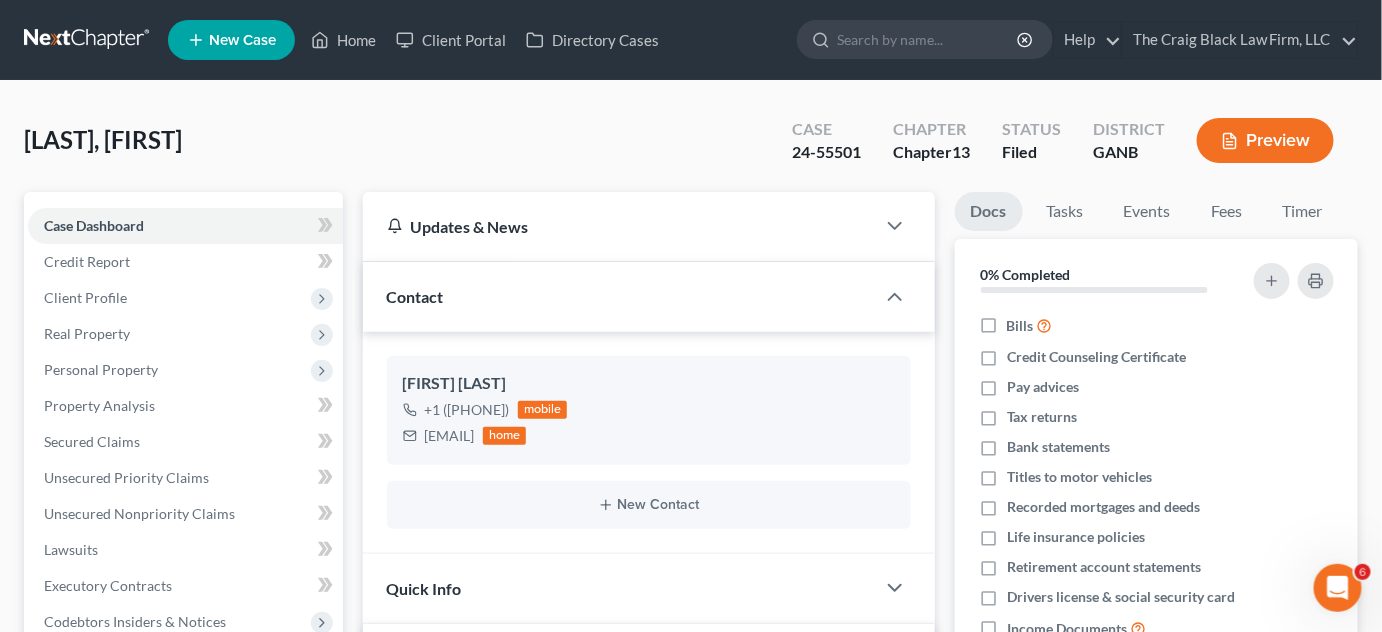 click at bounding box center [928, 39] 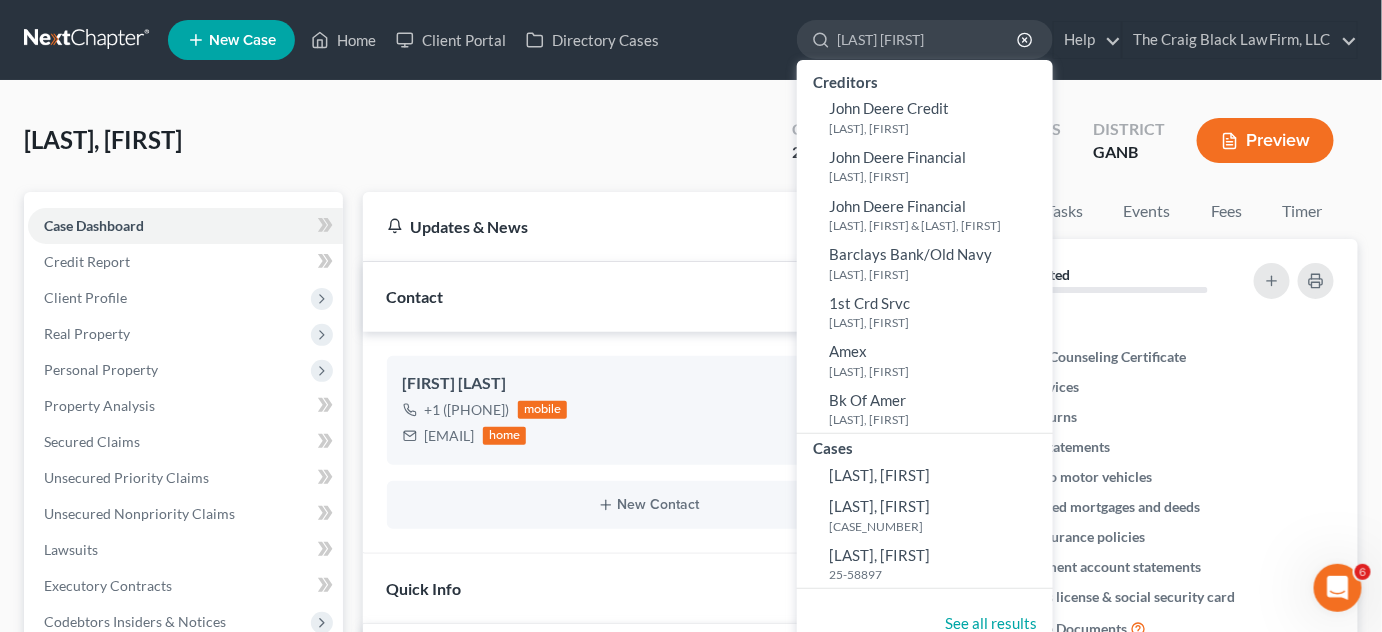 type on "[LAST] [INITIAL]" 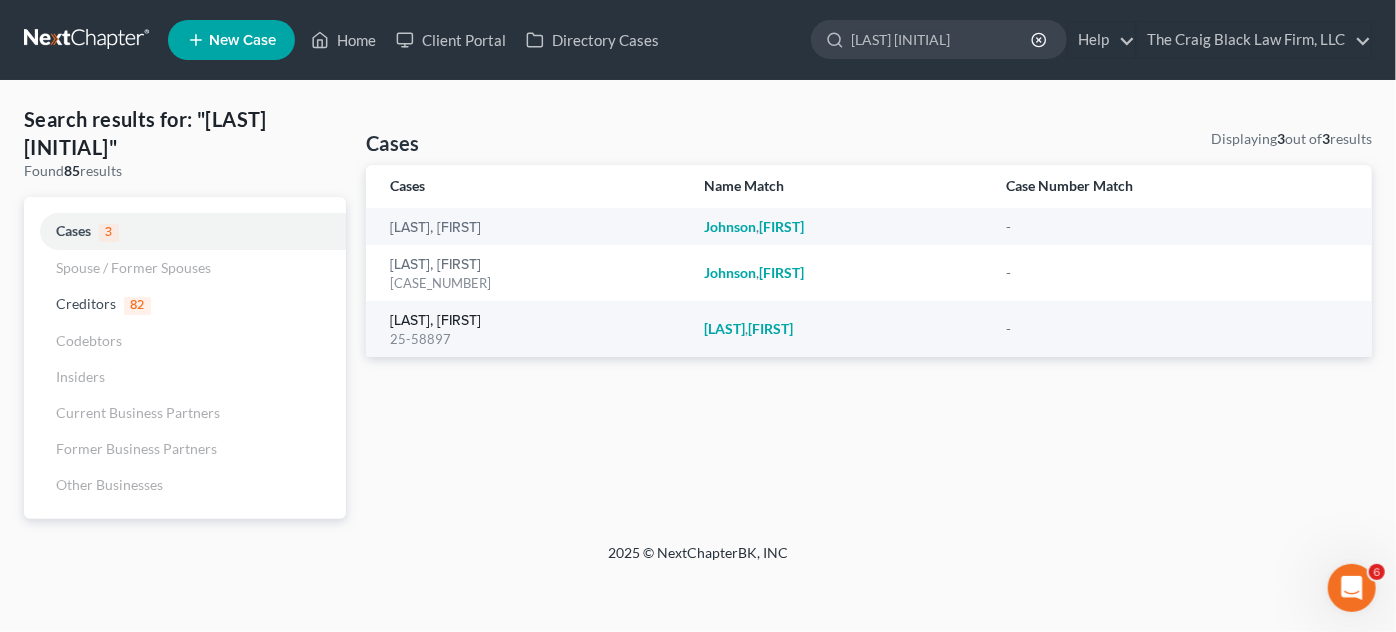 click on "[LAST], [FIRST]" at bounding box center (435, 321) 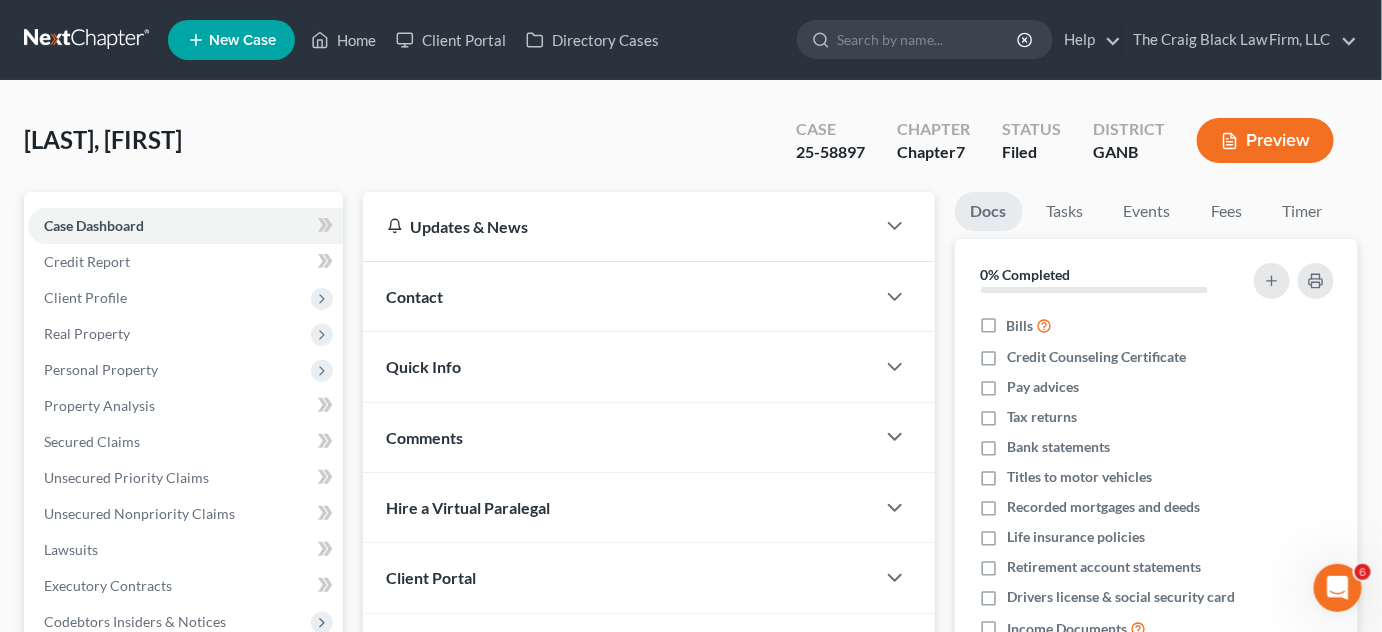 scroll, scrollTop: 429, scrollLeft: 0, axis: vertical 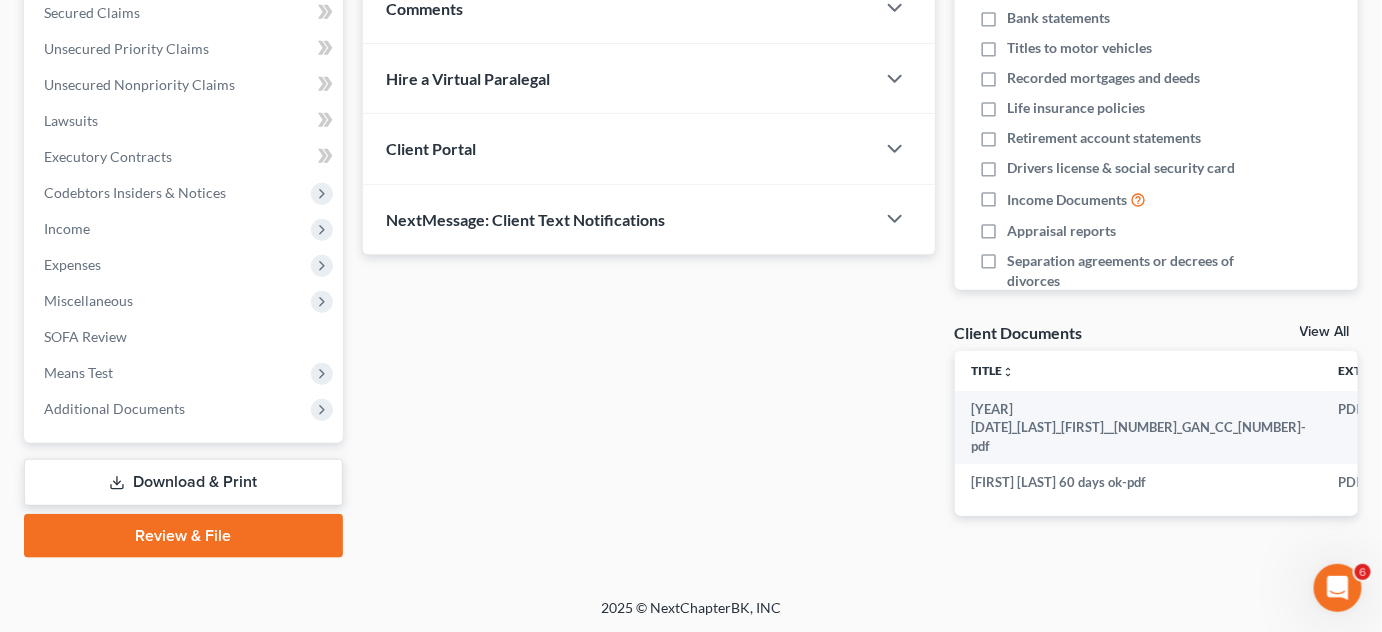 click on "Additional Documents" at bounding box center [185, 409] 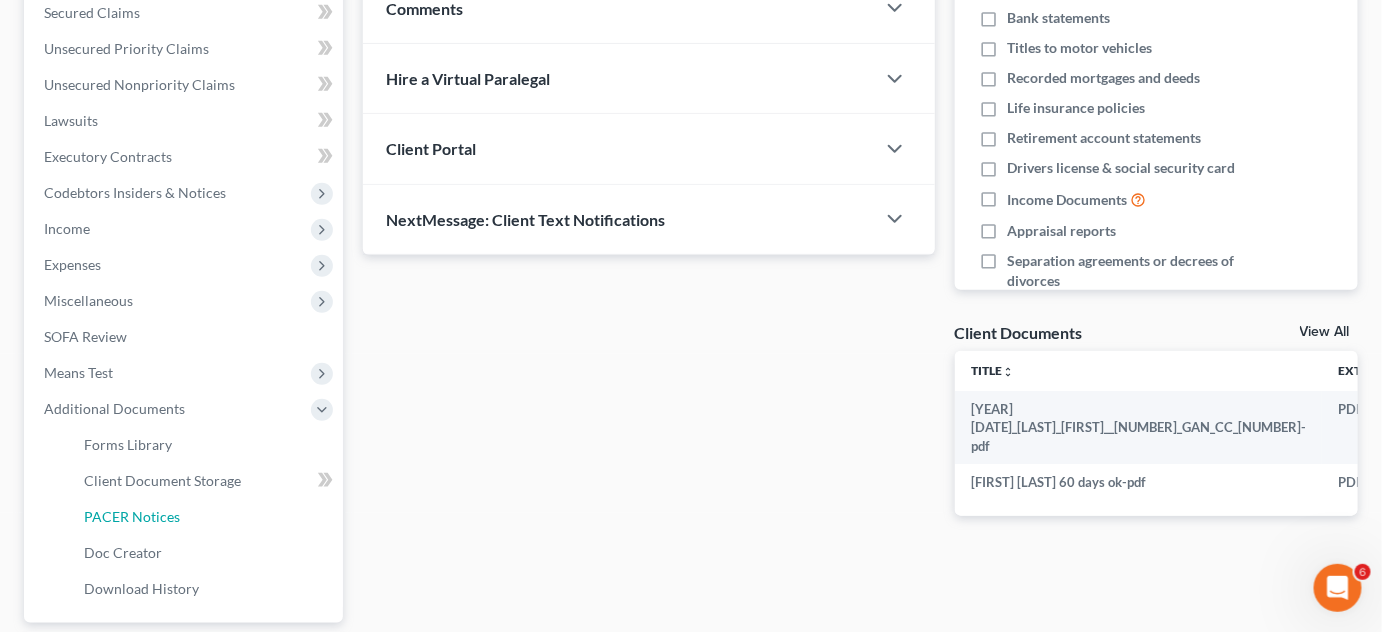 click on "PACER Notices" at bounding box center (205, 517) 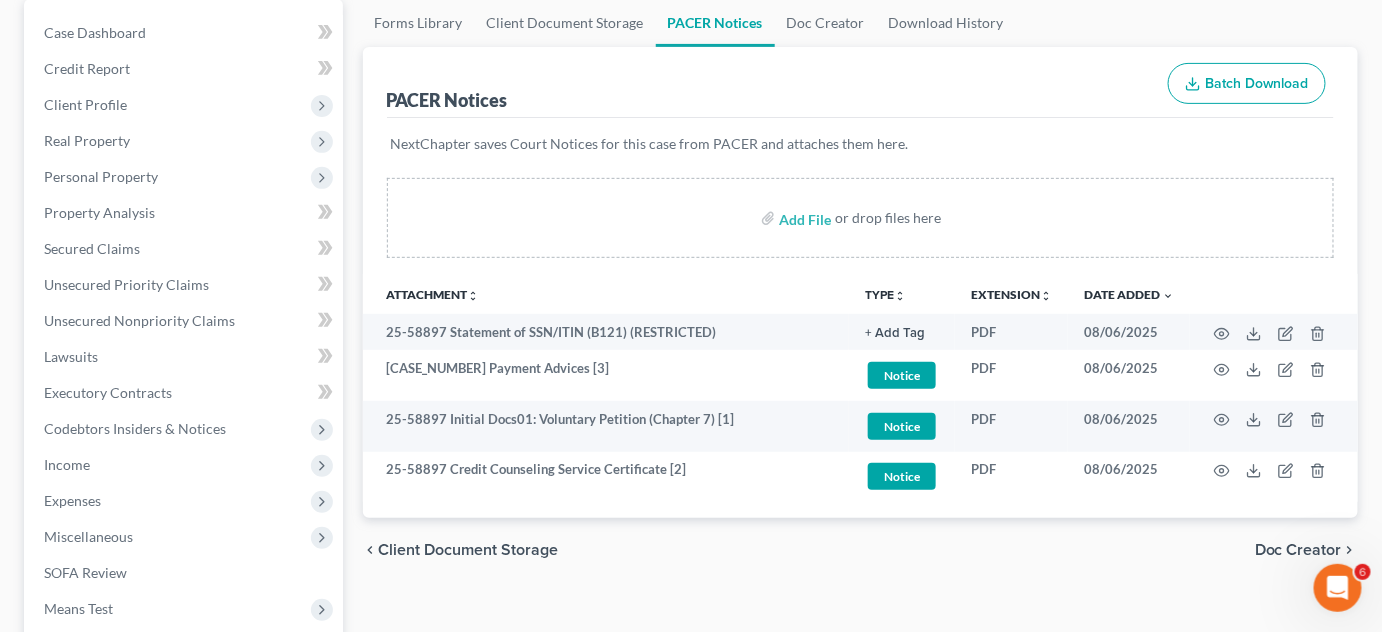 scroll, scrollTop: 151, scrollLeft: 0, axis: vertical 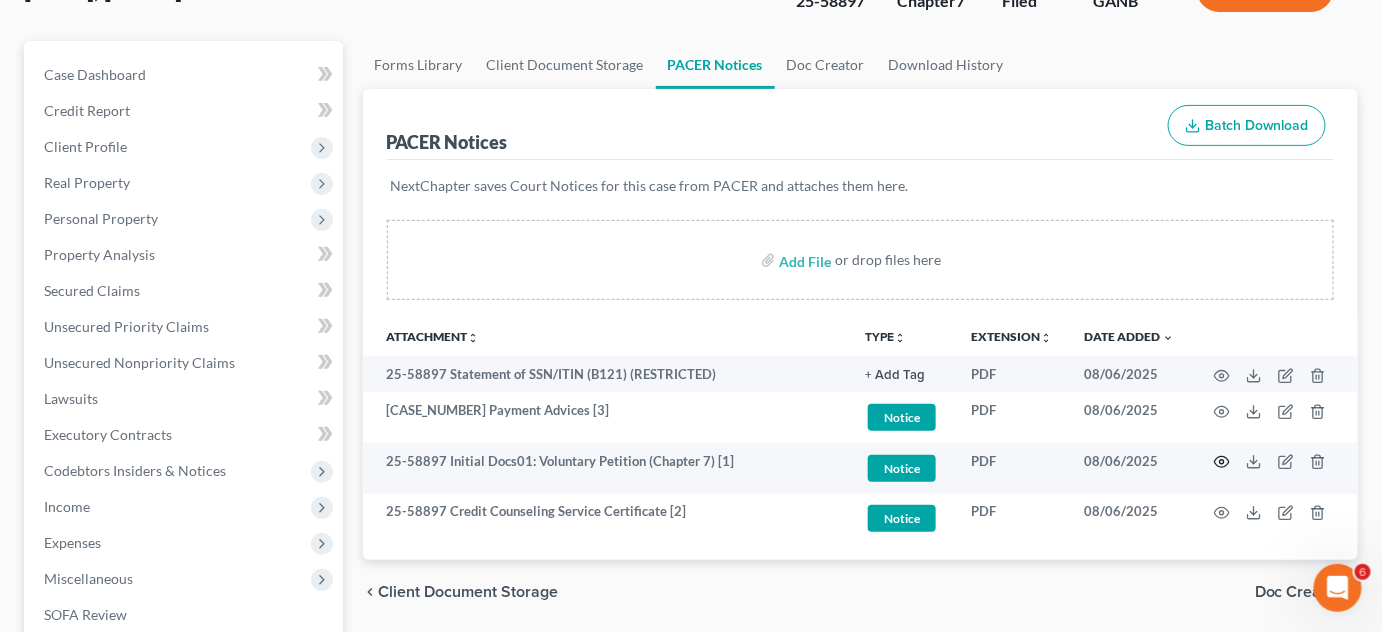 click 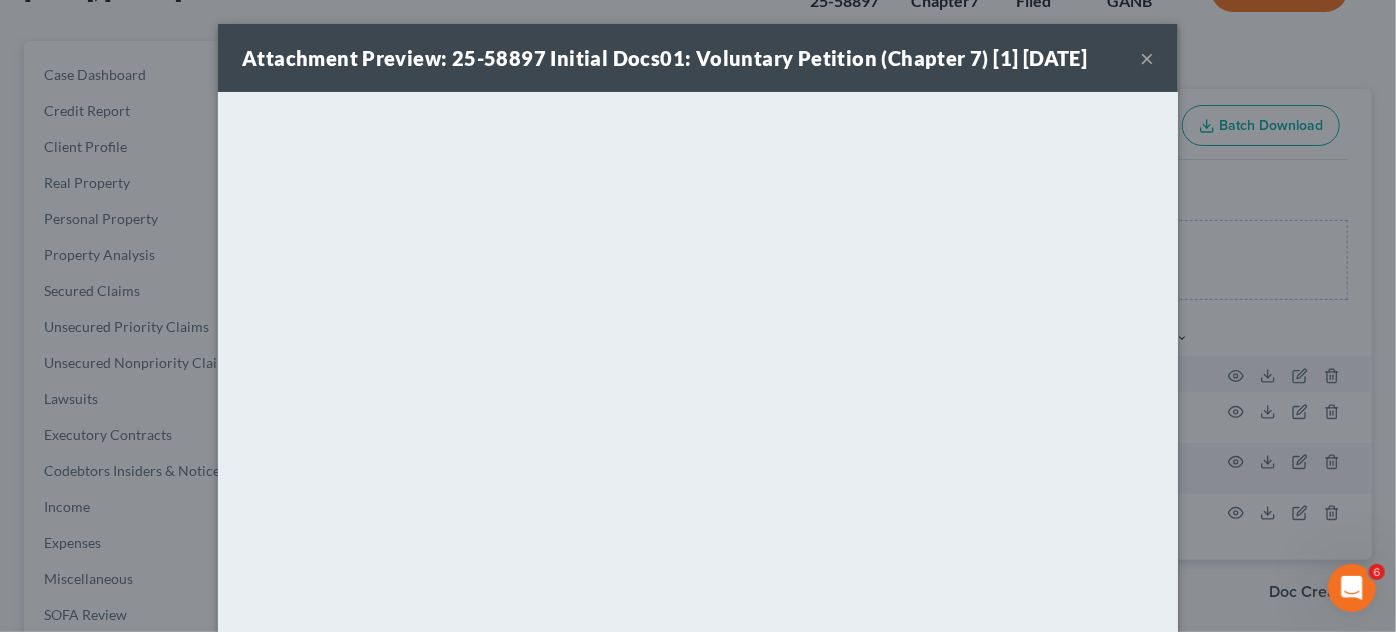 click on "×" at bounding box center (1147, 58) 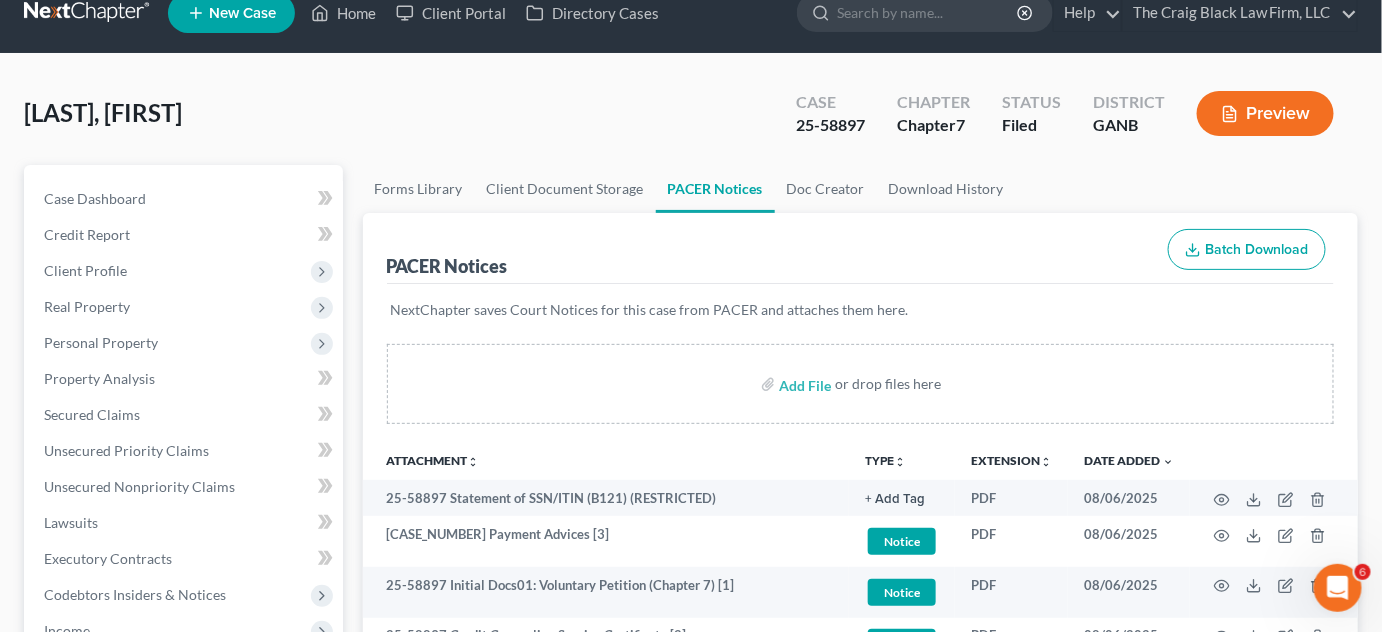 scroll, scrollTop: 0, scrollLeft: 0, axis: both 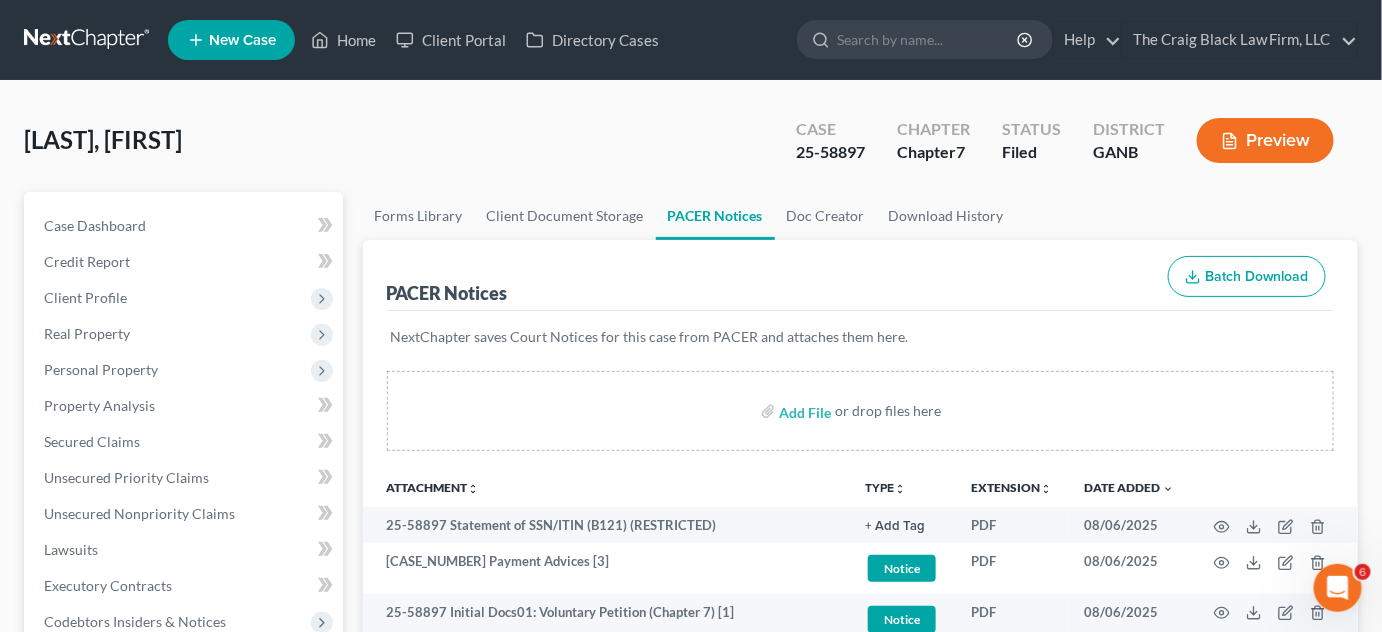 click at bounding box center [928, 39] 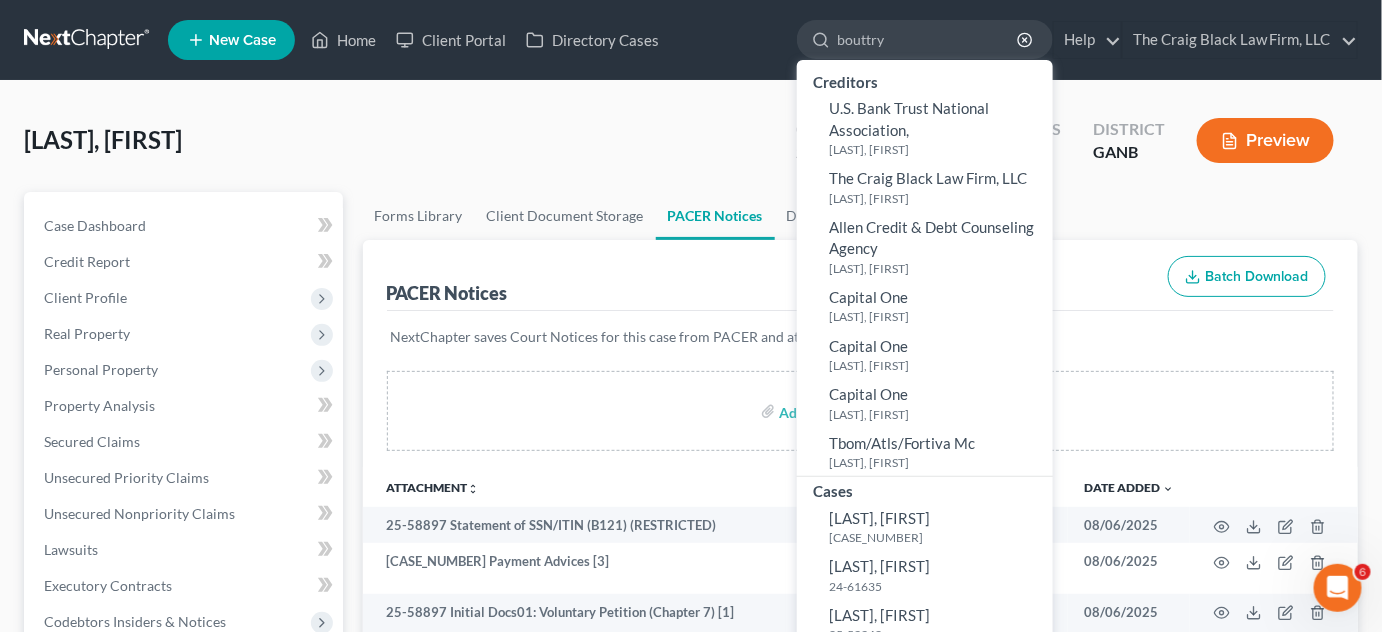 click on "[LAST], [FIRST] Upgraded Case [CASE_NUMBER] Chapter Chapter 7 Status Filed District GANB Preview Petition Navigation
Case Dashboard
Payments
Invoices
Payments
Payments
Credit Report" at bounding box center [691, 644] 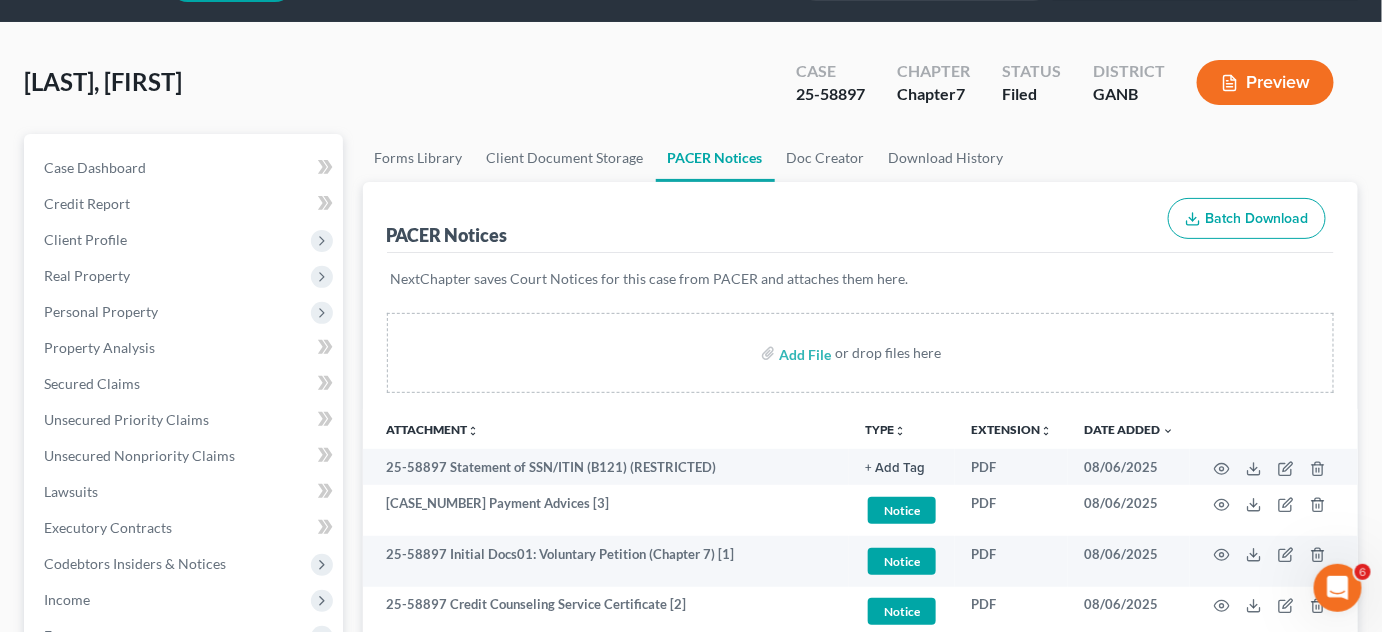scroll, scrollTop: 0, scrollLeft: 0, axis: both 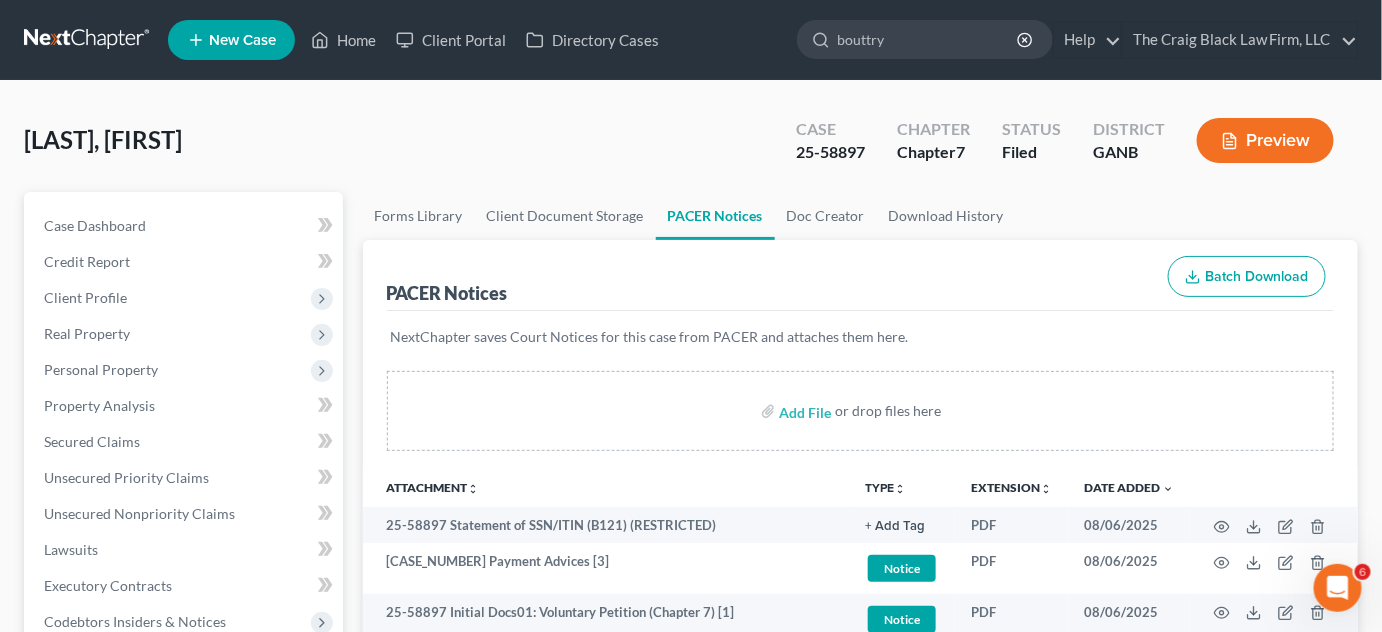 click on "bouttry" at bounding box center (928, 39) 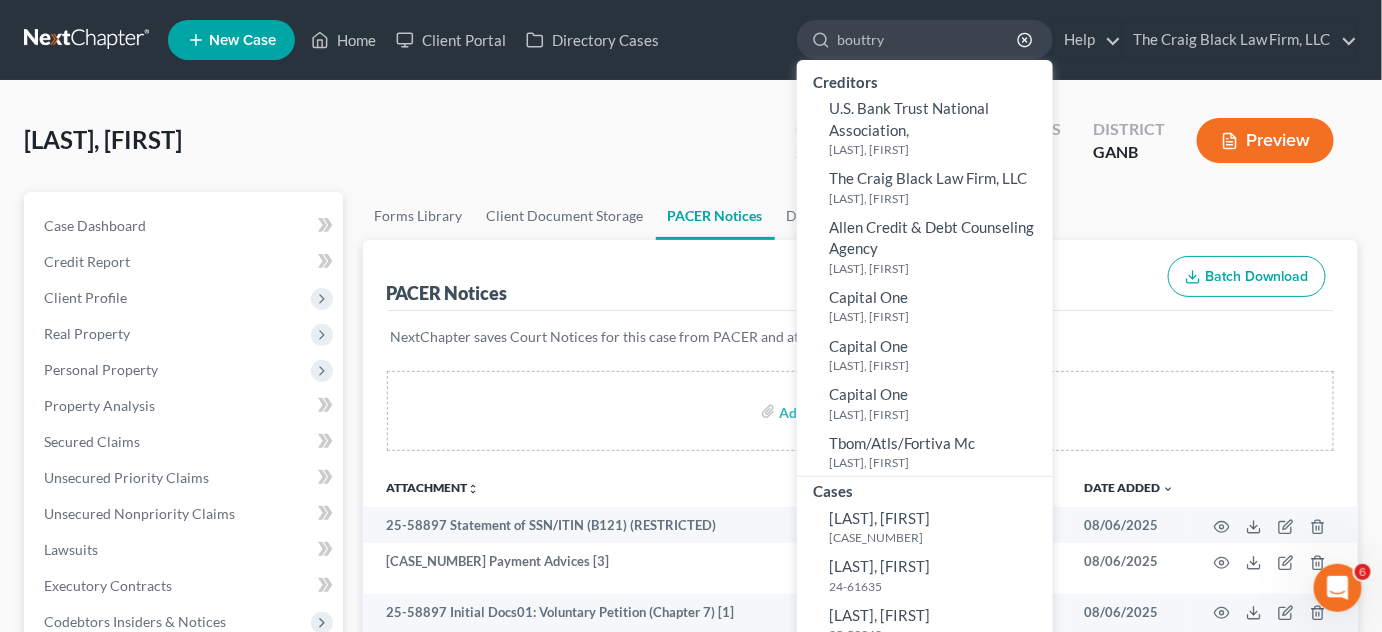 drag, startPoint x: 892, startPoint y: 33, endPoint x: 798, endPoint y: 42, distance: 94.42987 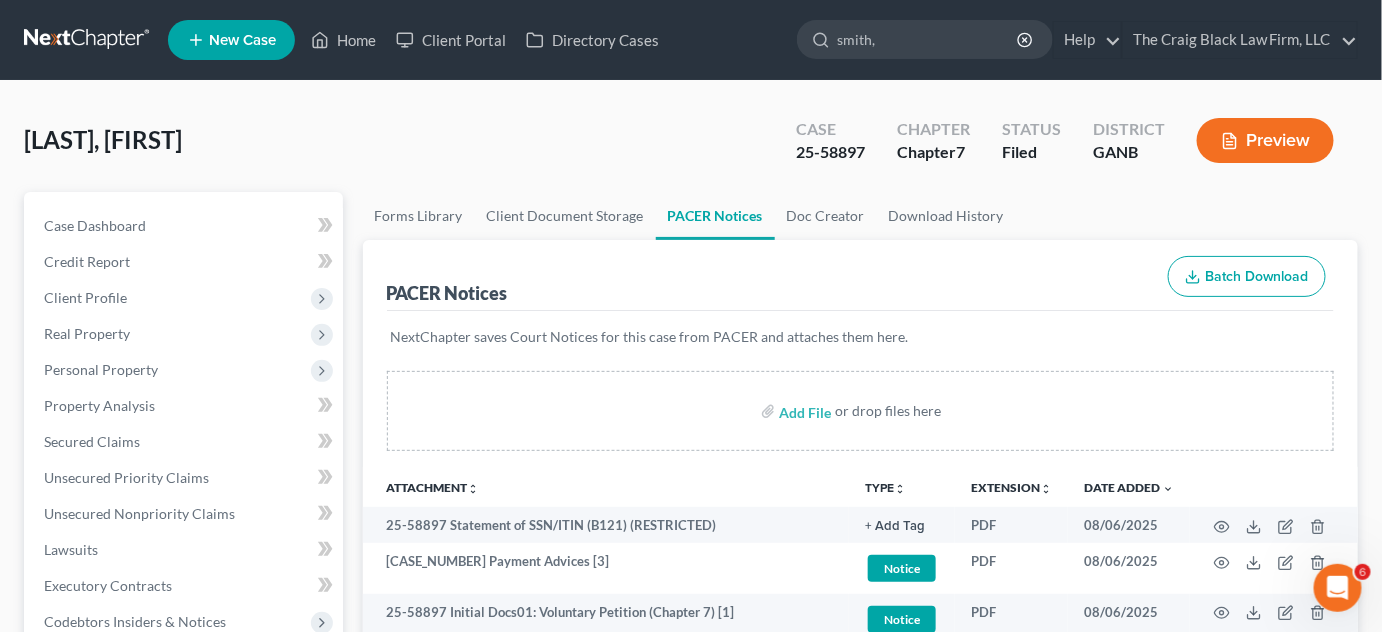 type on "[LAST], [FIRST]" 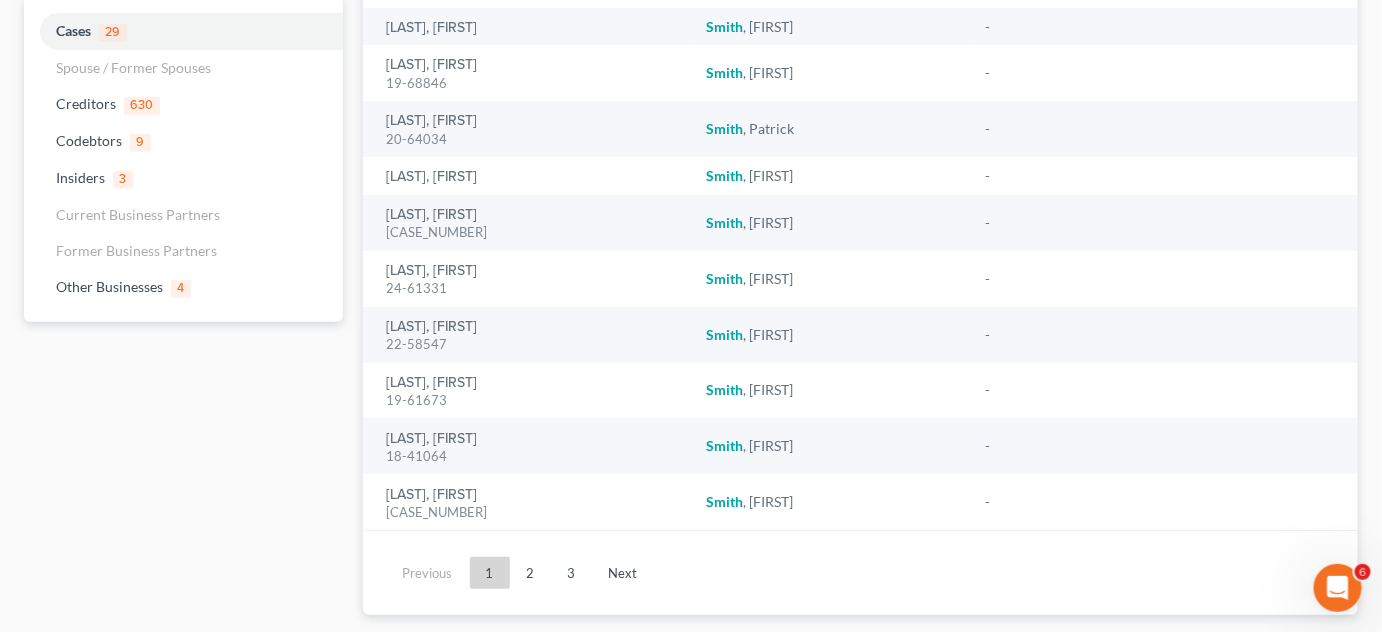 scroll, scrollTop: 242, scrollLeft: 0, axis: vertical 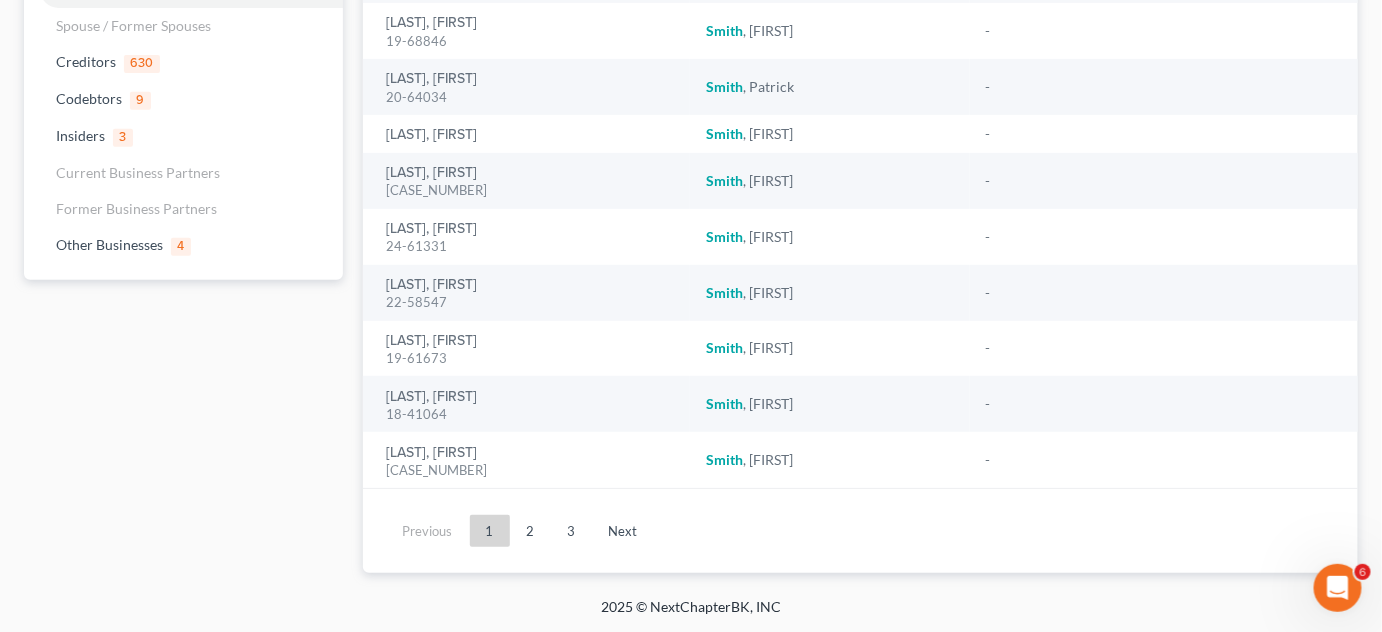 click on "2" at bounding box center [531, 531] 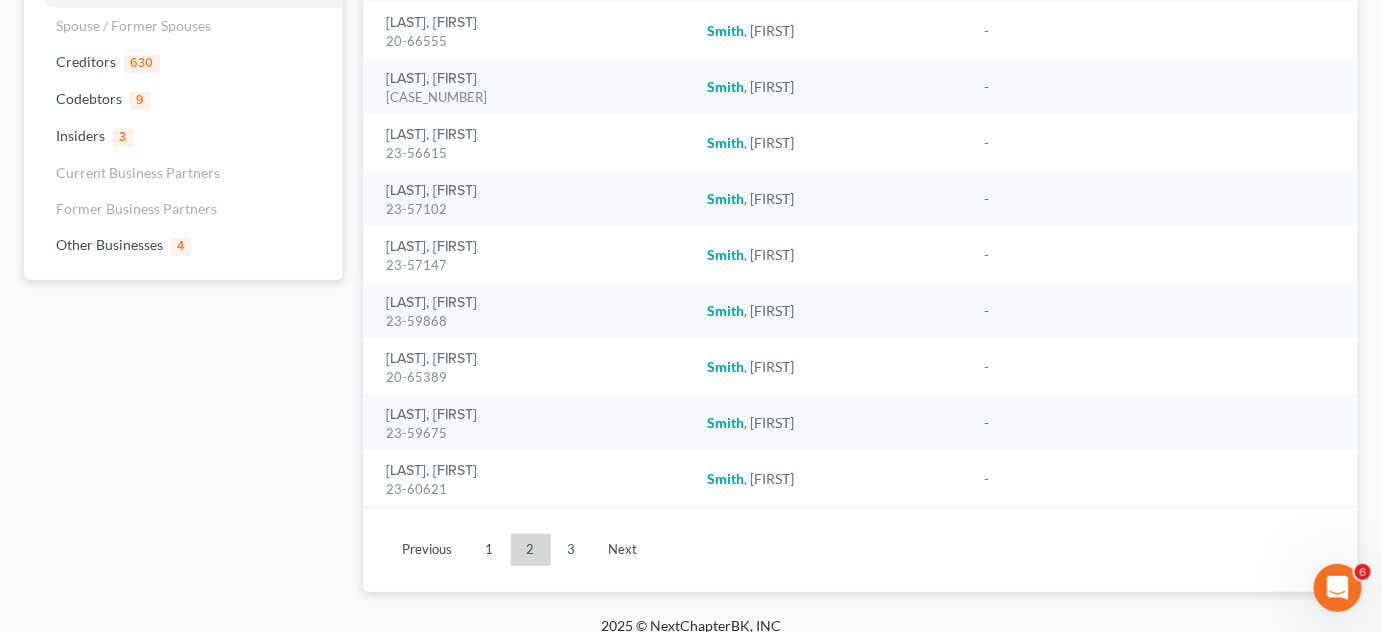 click on "3" at bounding box center [572, 550] 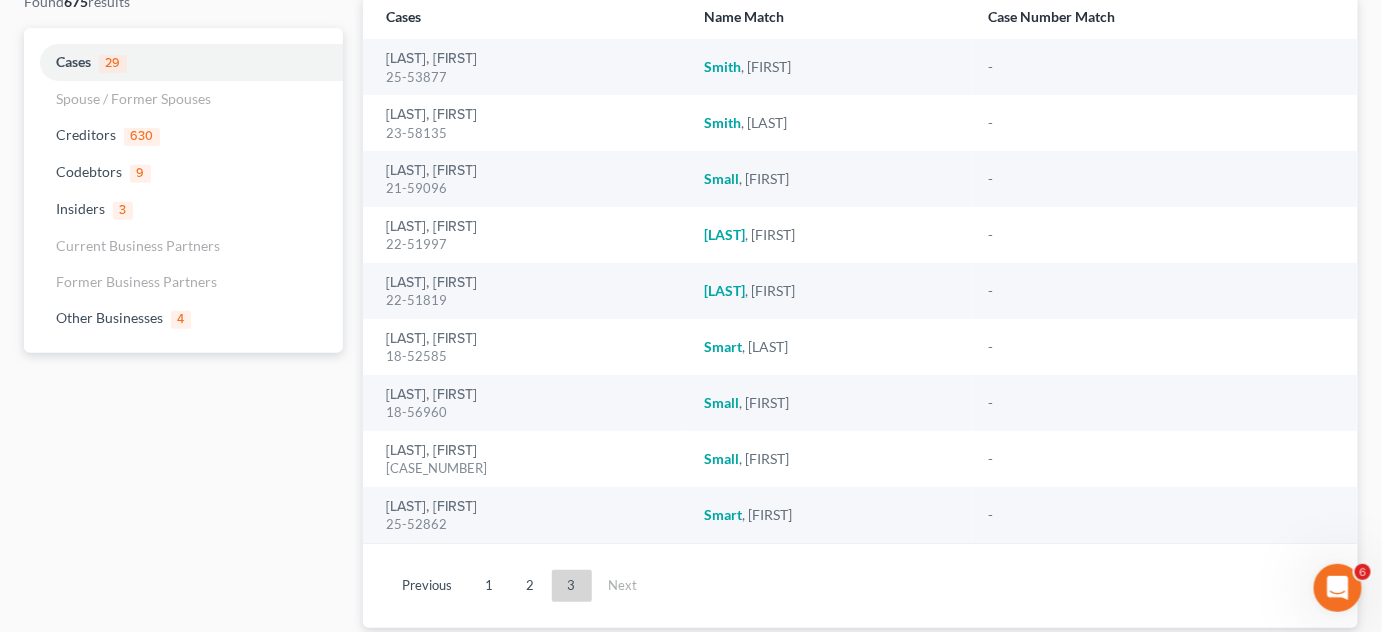 scroll, scrollTop: 224, scrollLeft: 0, axis: vertical 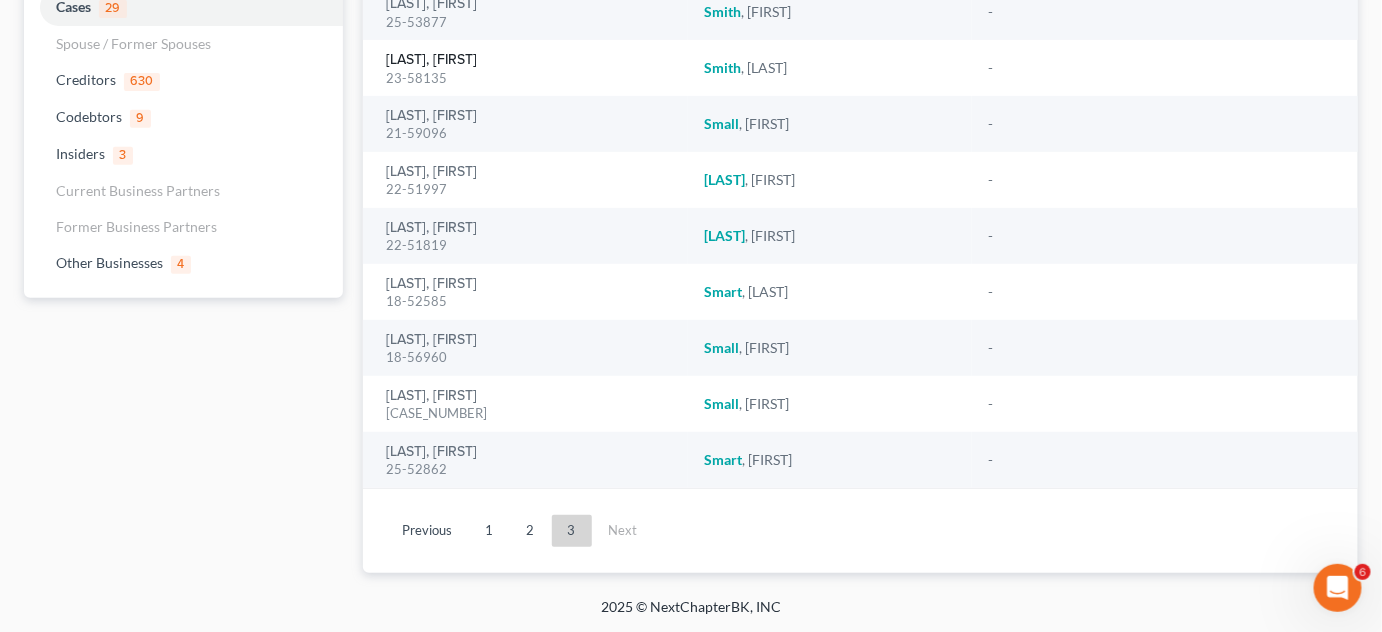 click on "[LAST], [FIRST]" at bounding box center [432, 60] 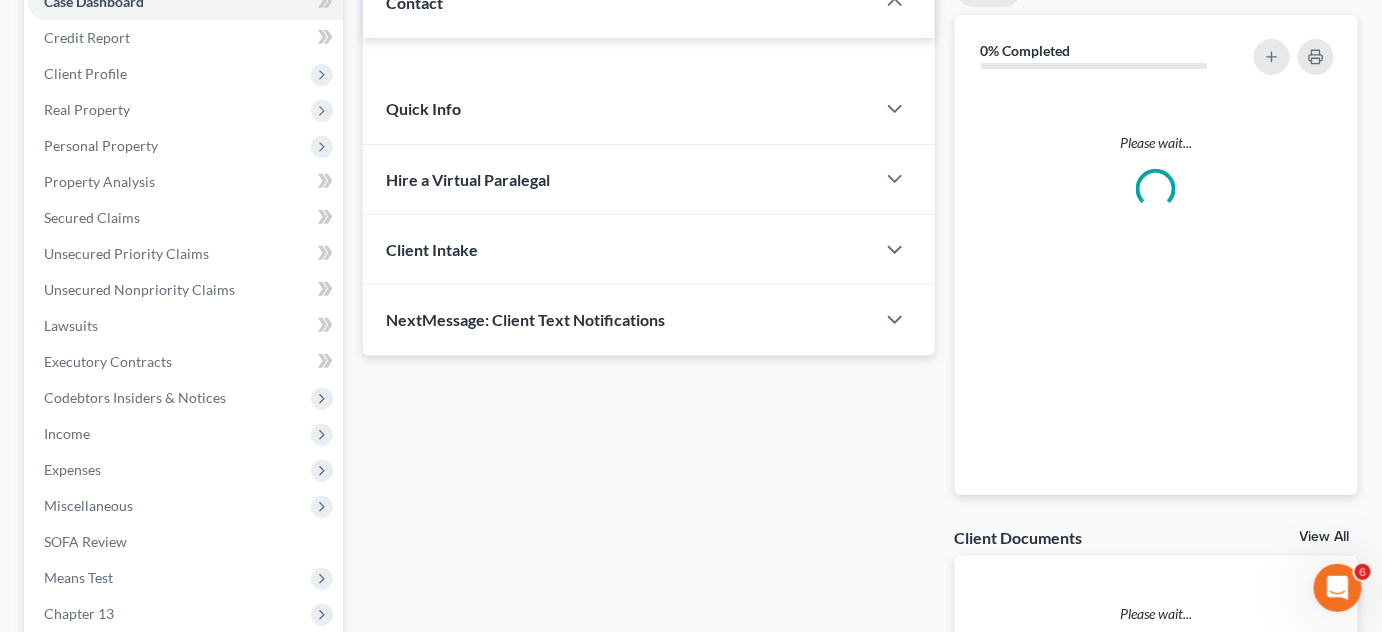 type 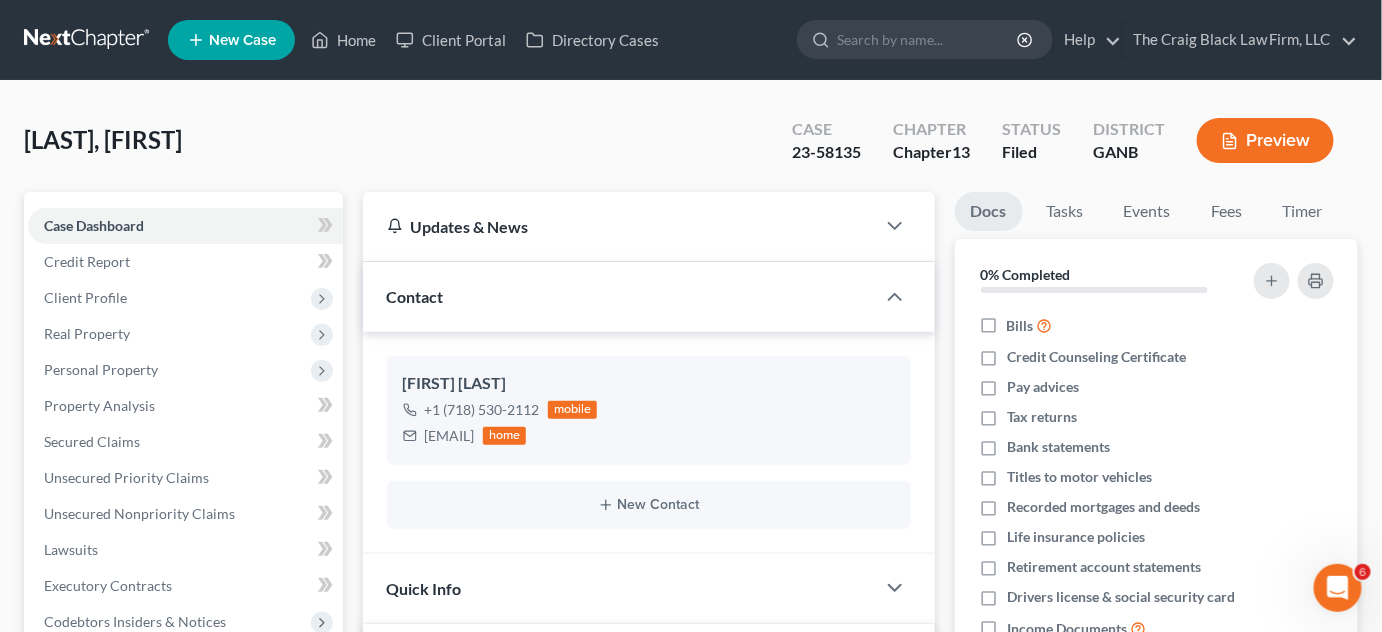 scroll, scrollTop: 605, scrollLeft: 0, axis: vertical 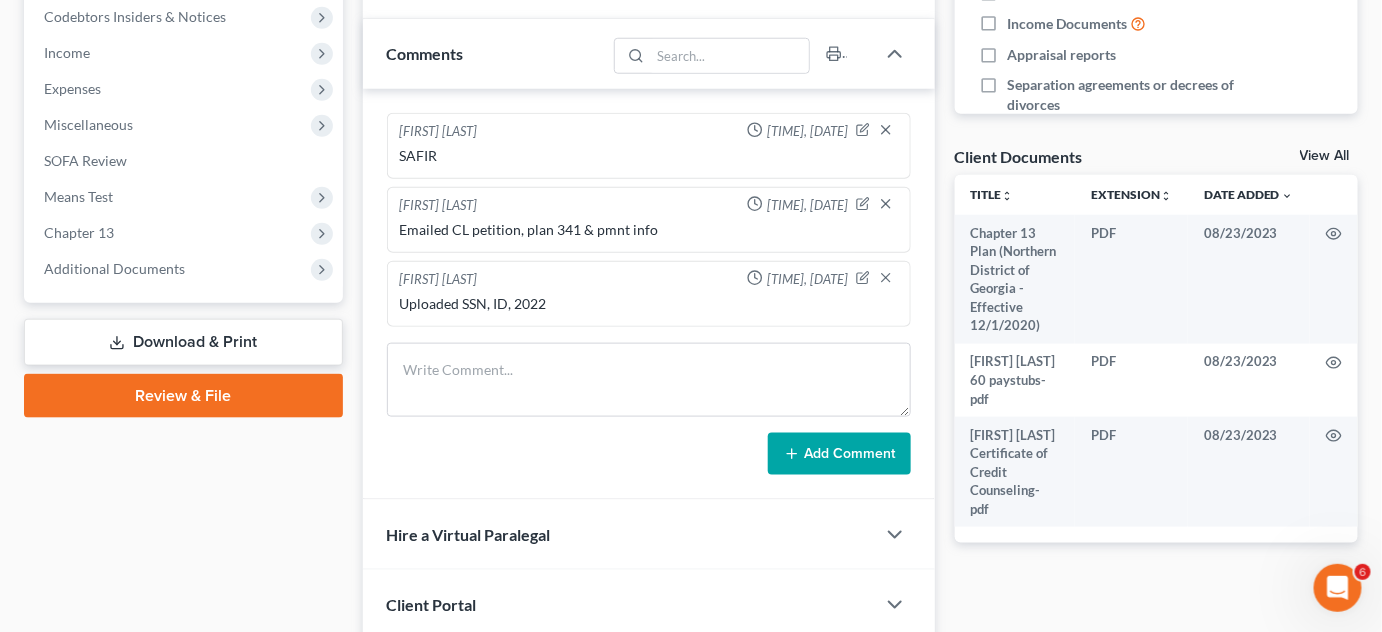 click on "Additional Documents" at bounding box center (114, 268) 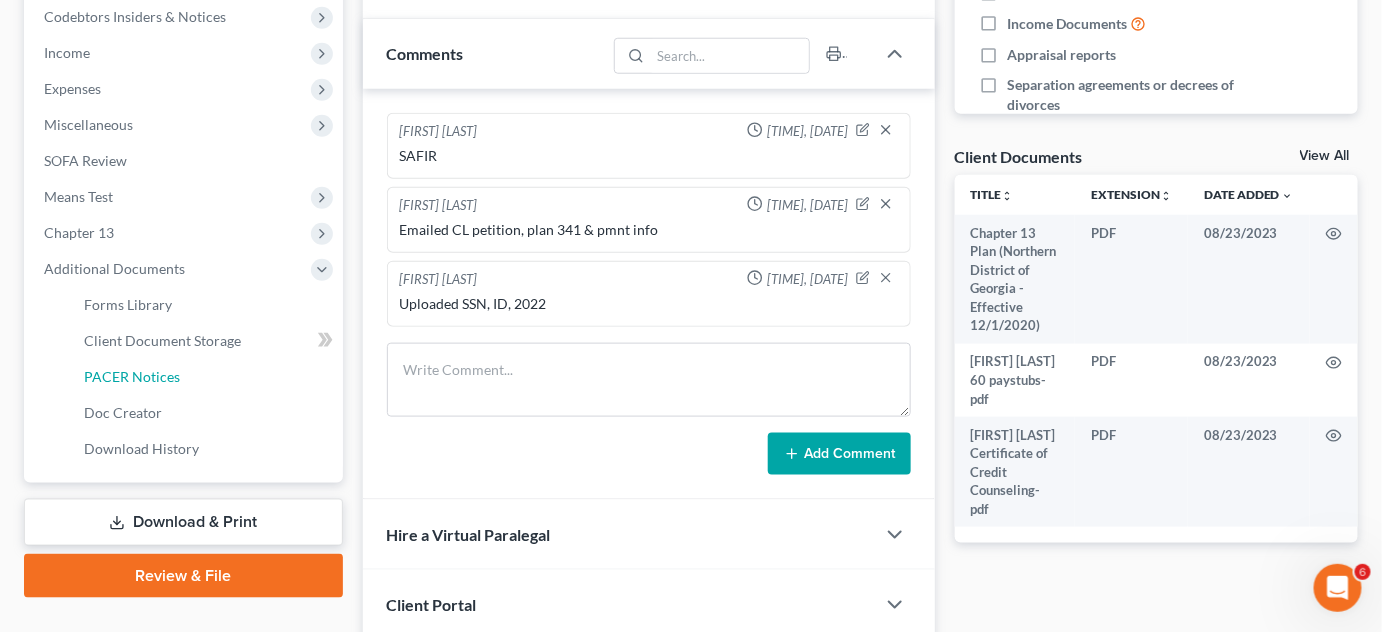 click on "PACER Notices" at bounding box center [132, 376] 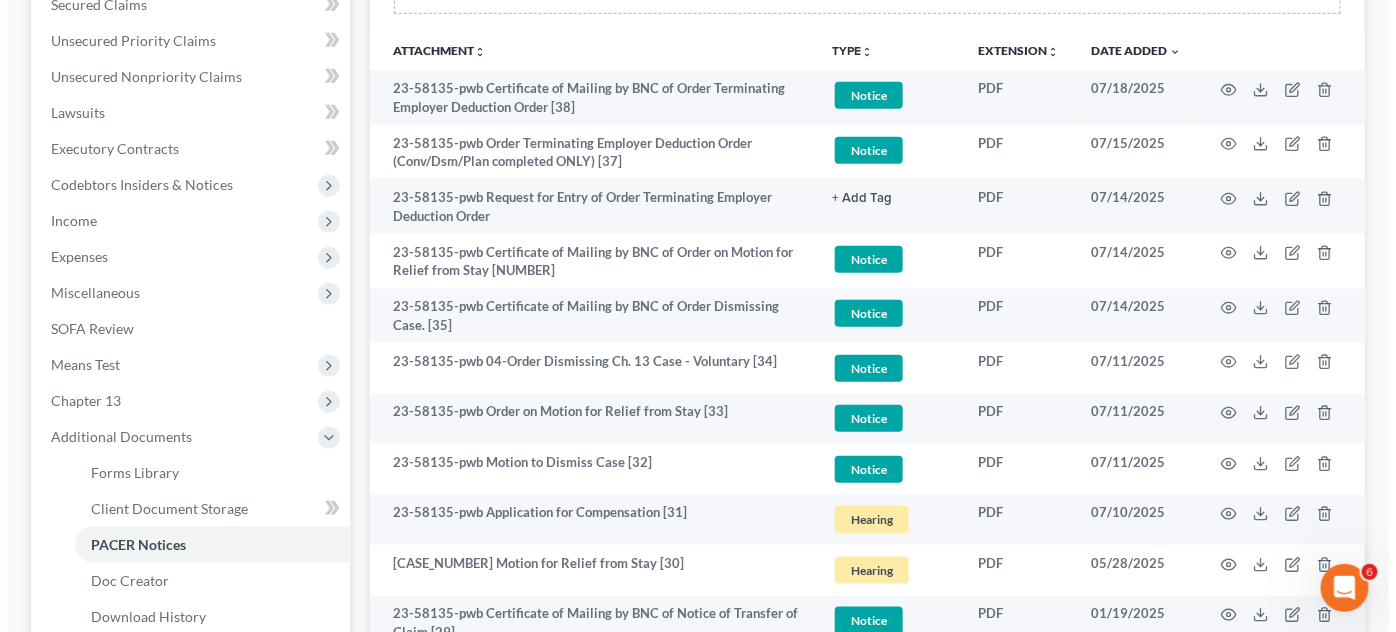 scroll, scrollTop: 454, scrollLeft: 0, axis: vertical 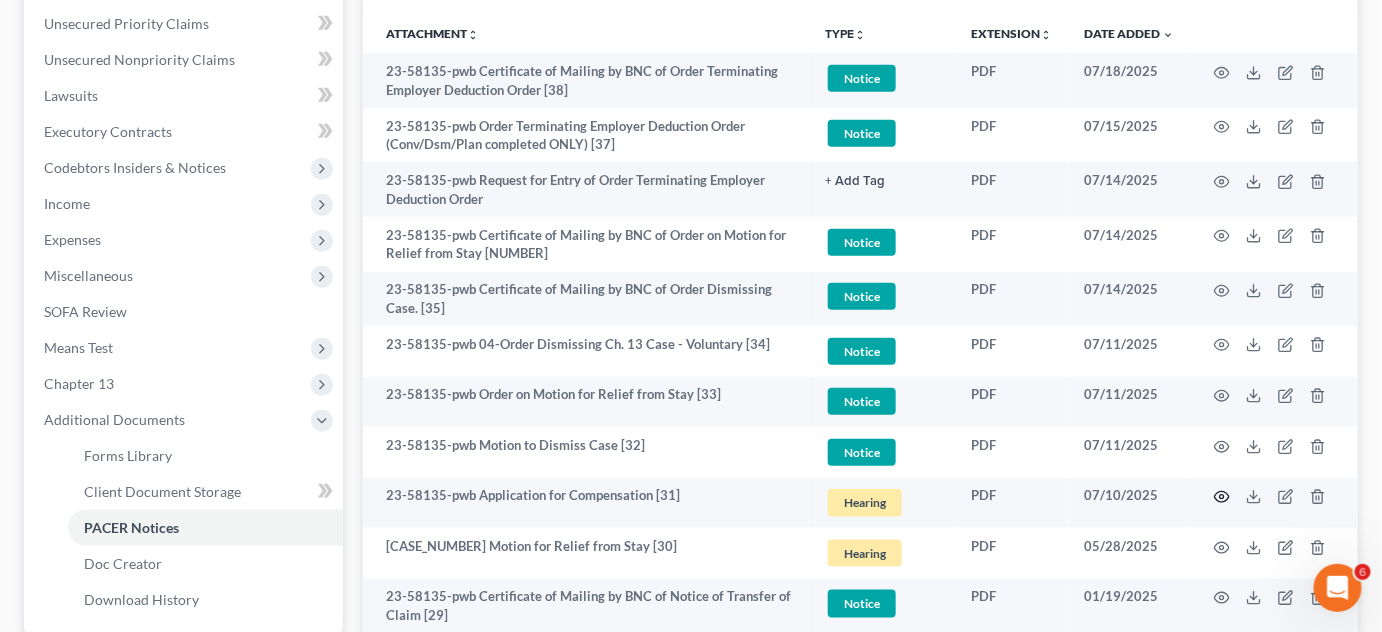 click 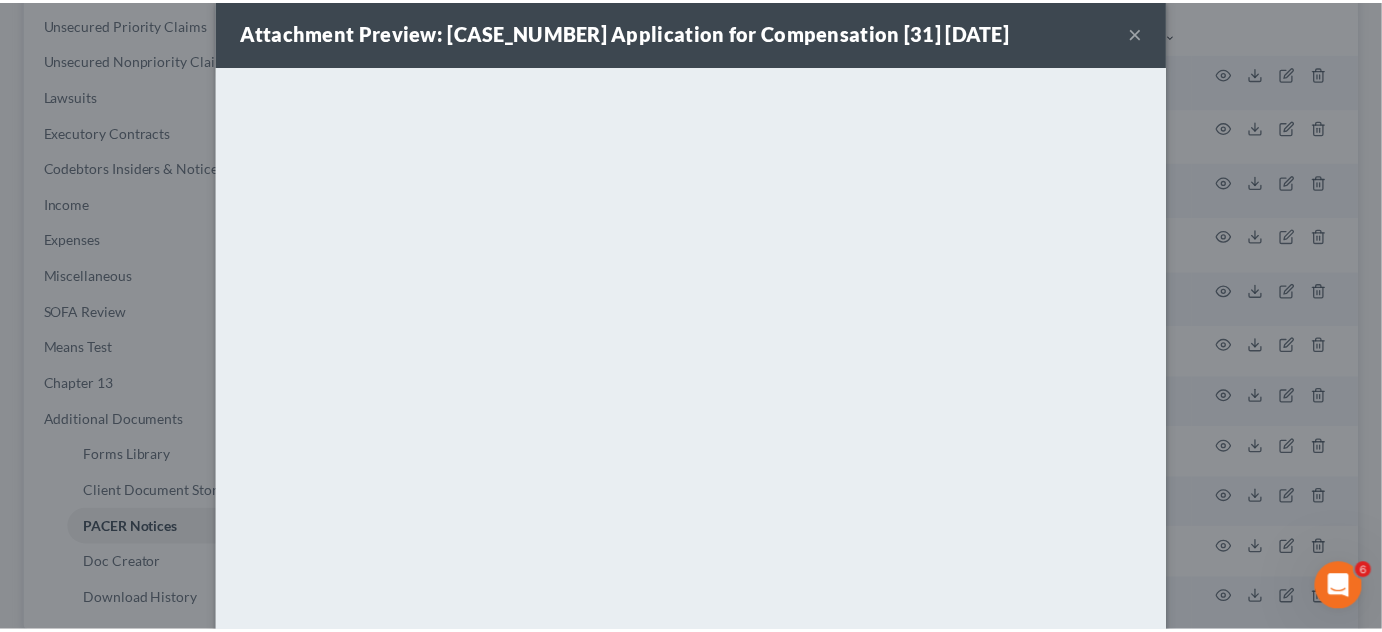 scroll, scrollTop: 110, scrollLeft: 0, axis: vertical 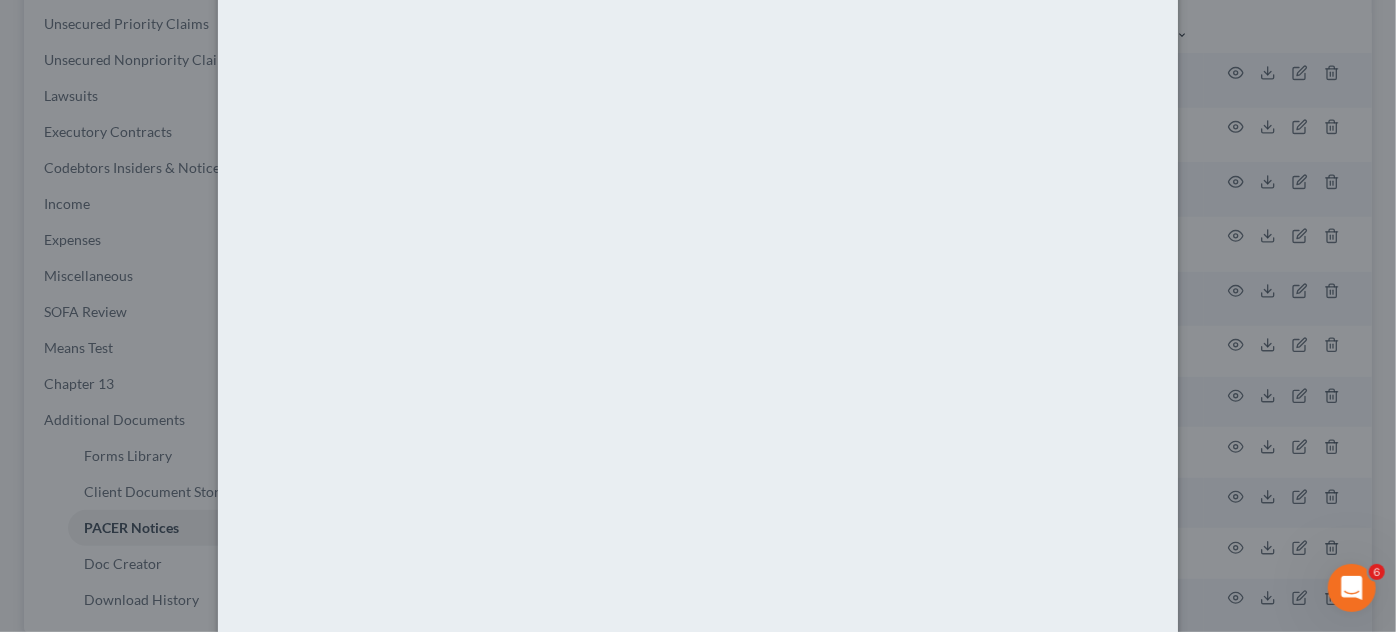 click on "Attachment Preview: [CASE_NUMBER] Application for Compensation [31] [DATE] ×
Download" at bounding box center [698, 316] 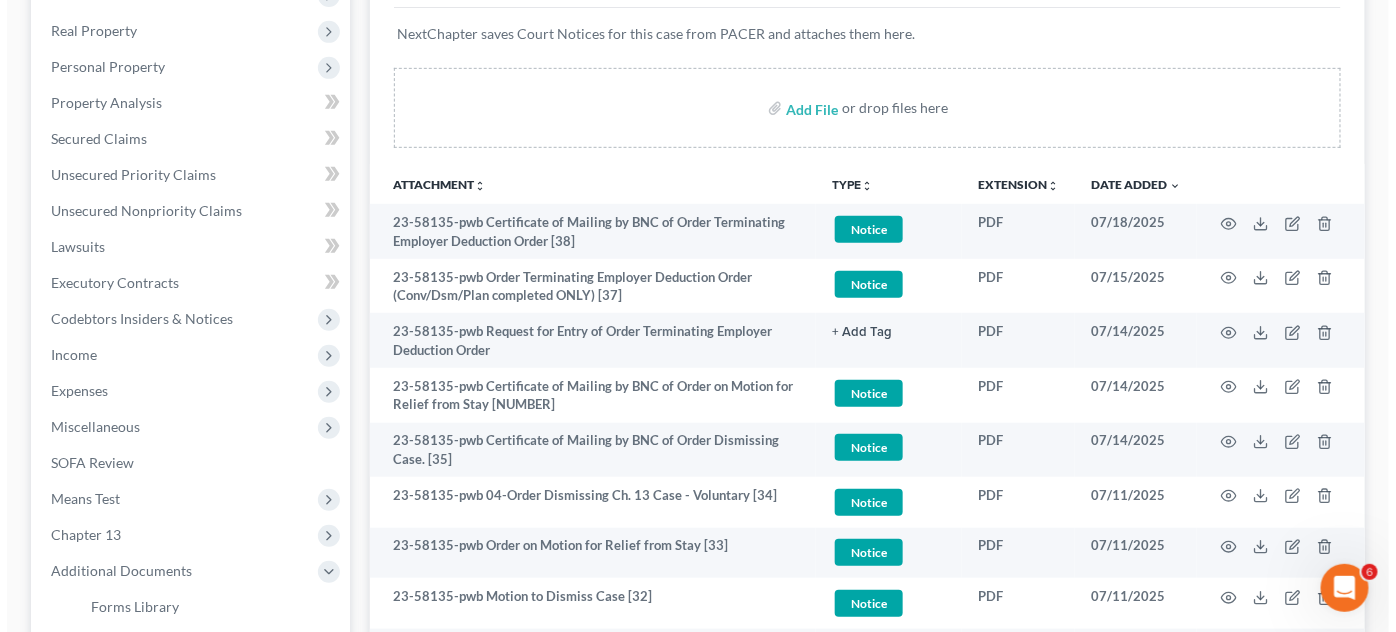 scroll, scrollTop: 605, scrollLeft: 0, axis: vertical 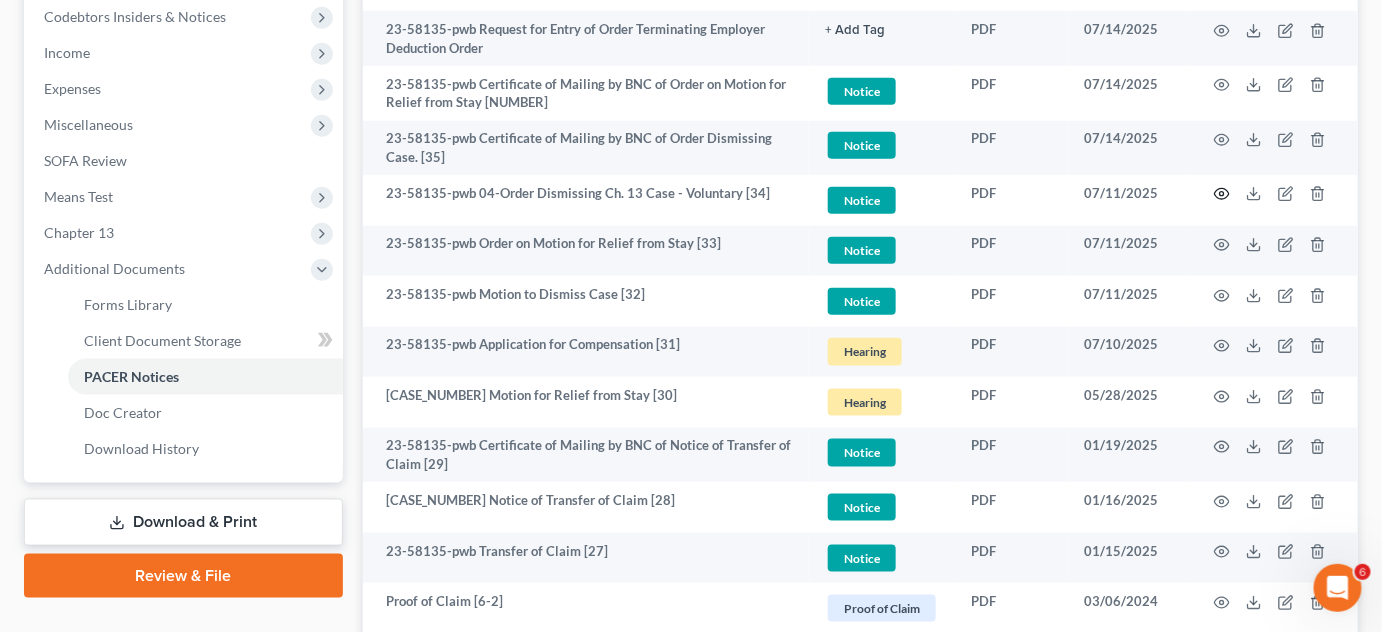click 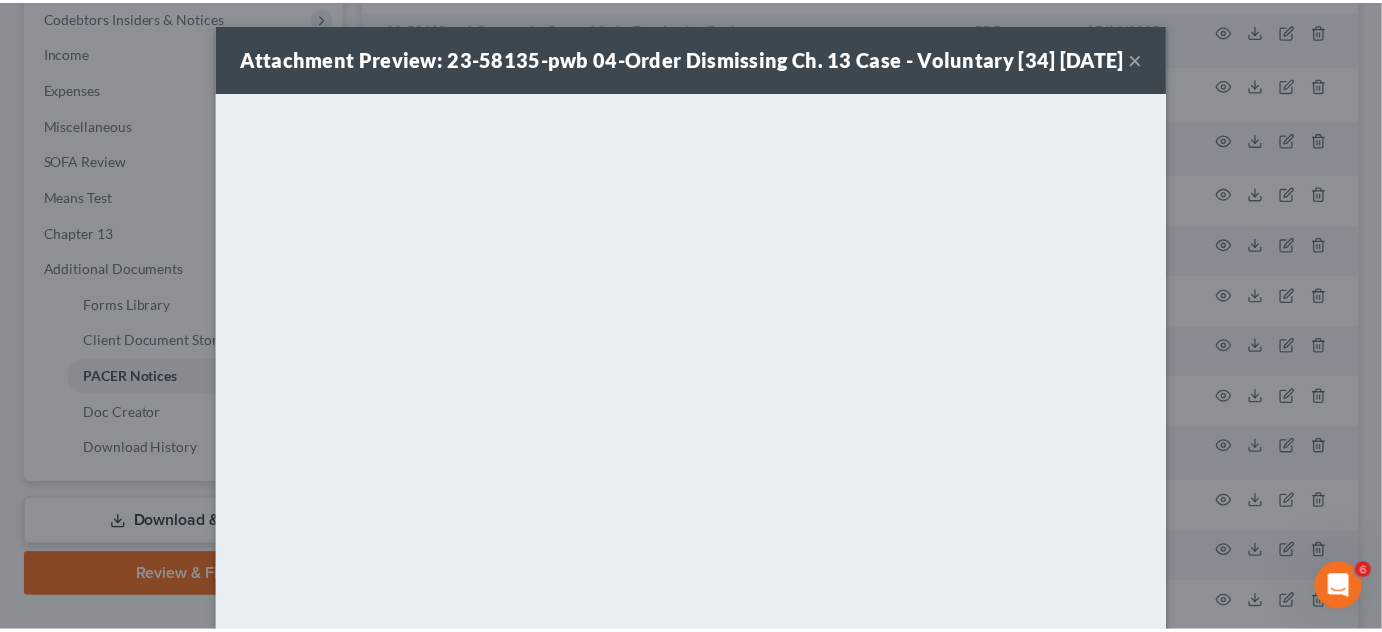 scroll, scrollTop: 232, scrollLeft: 0, axis: vertical 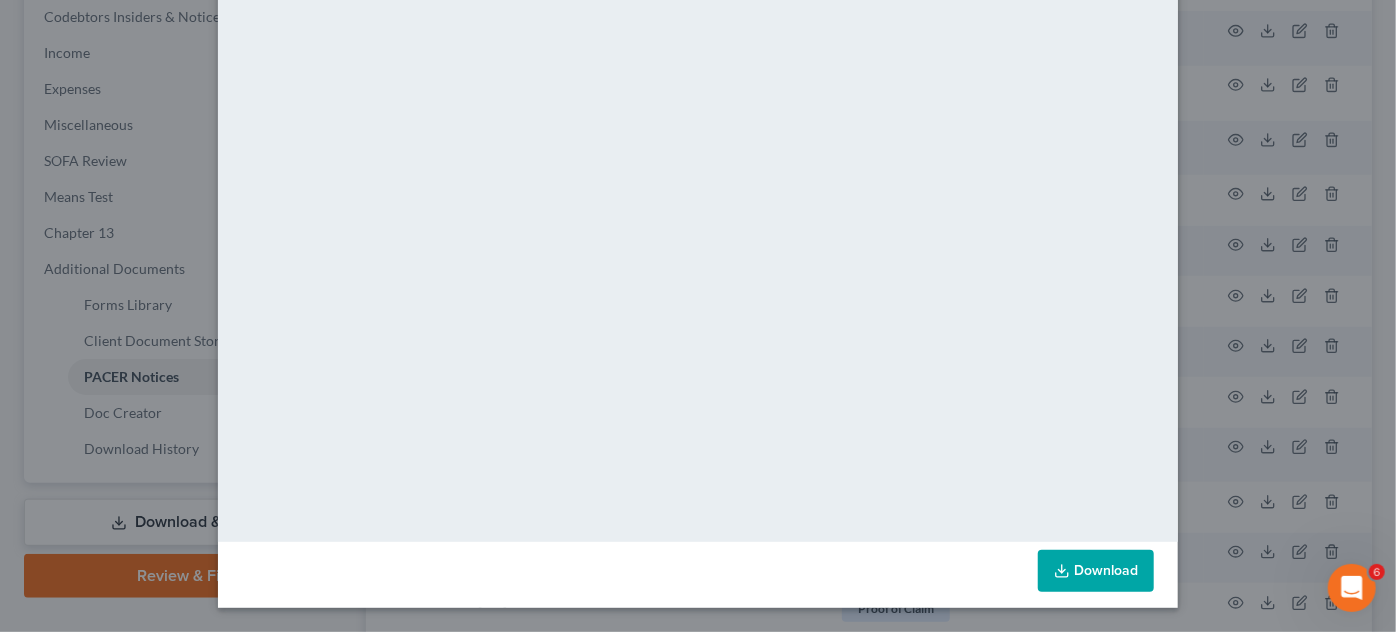 click on "Attachment Preview: 23-58135-pwb 04-Order Dismissing Ch. 13 Case - Voluntary [34] [DATE] ×
Download" at bounding box center (698, 316) 